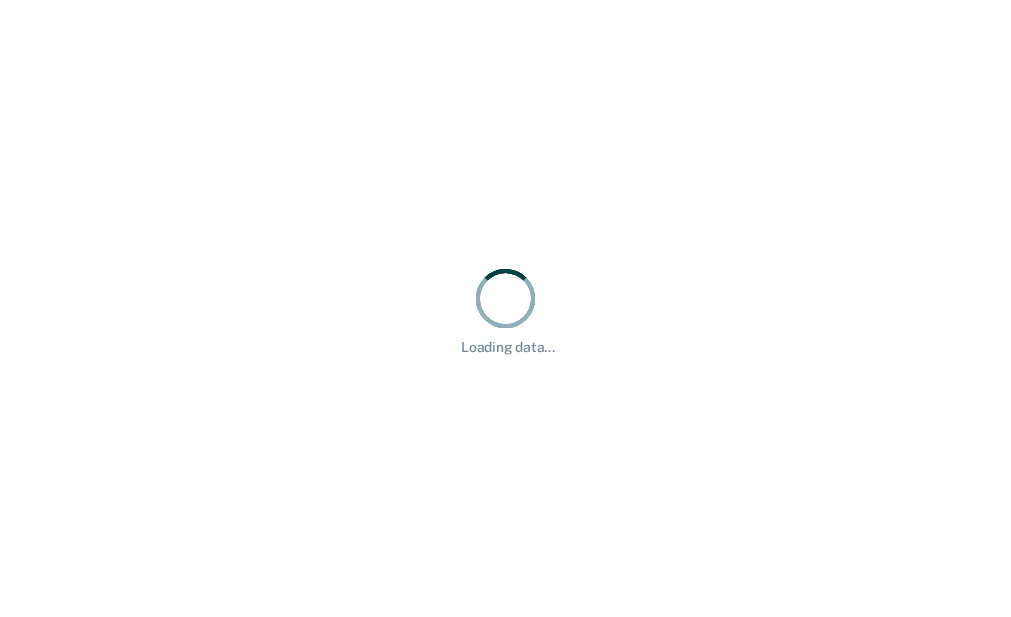 scroll, scrollTop: 0, scrollLeft: 0, axis: both 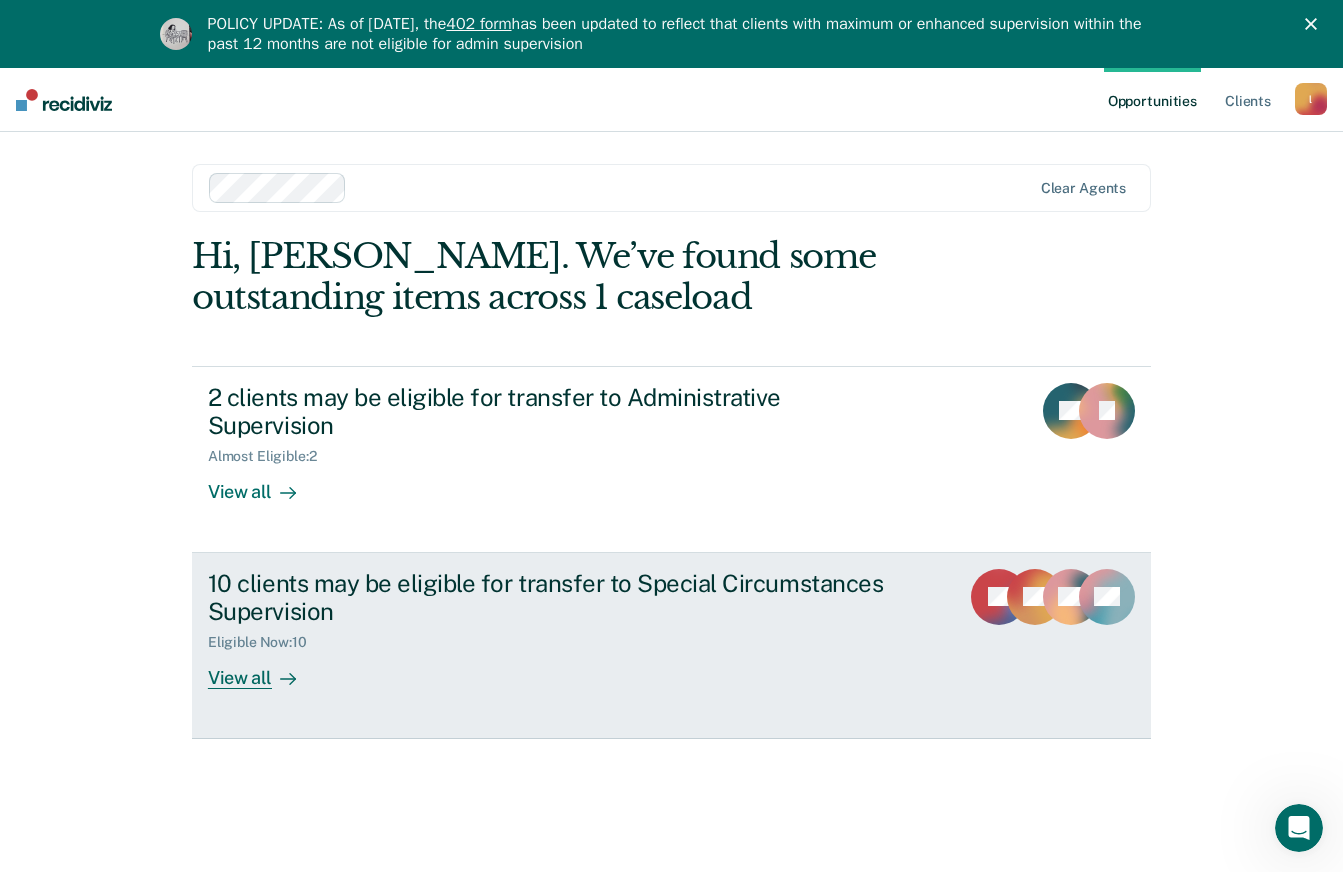 click on "View all" at bounding box center [264, 670] 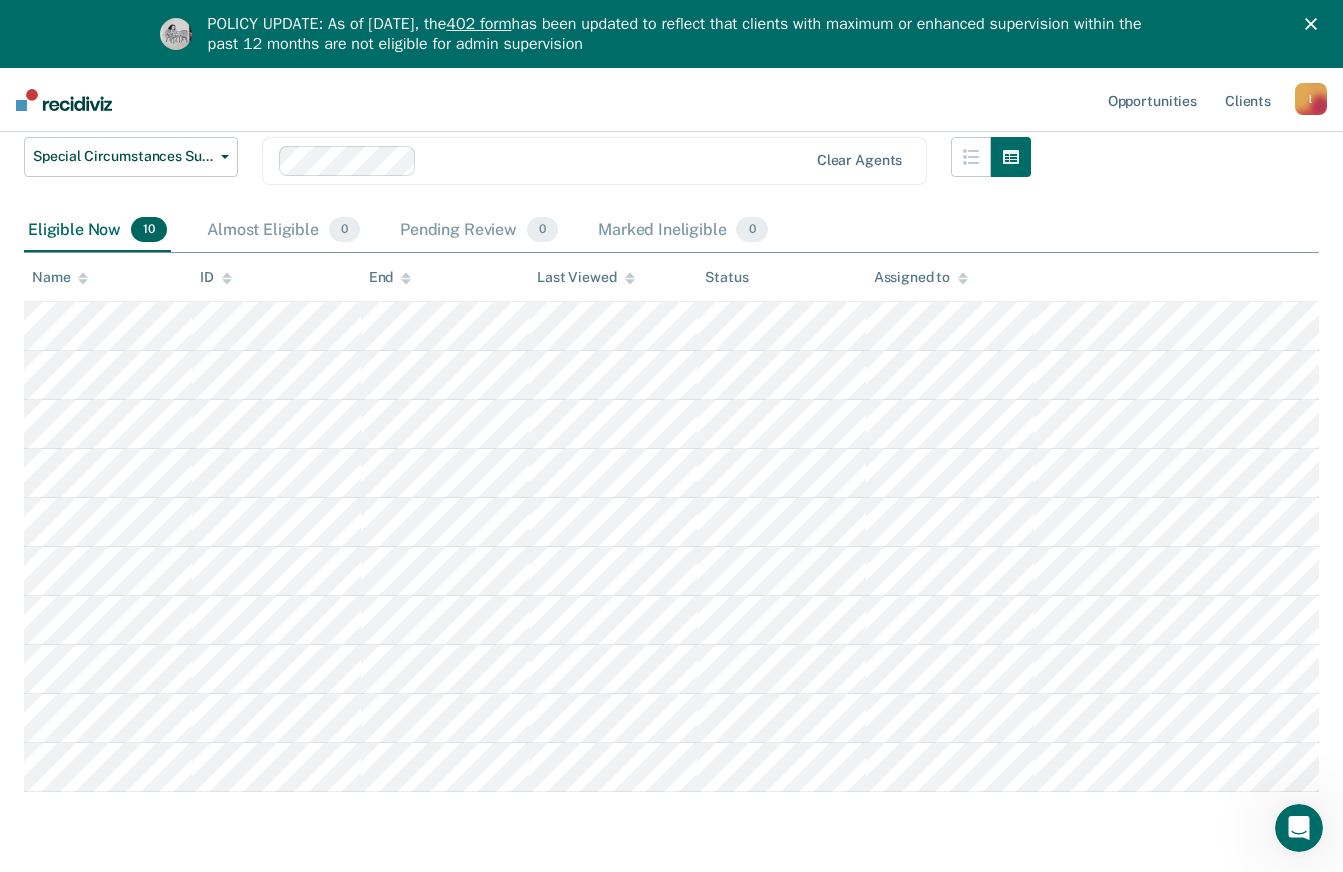 scroll, scrollTop: 321, scrollLeft: 0, axis: vertical 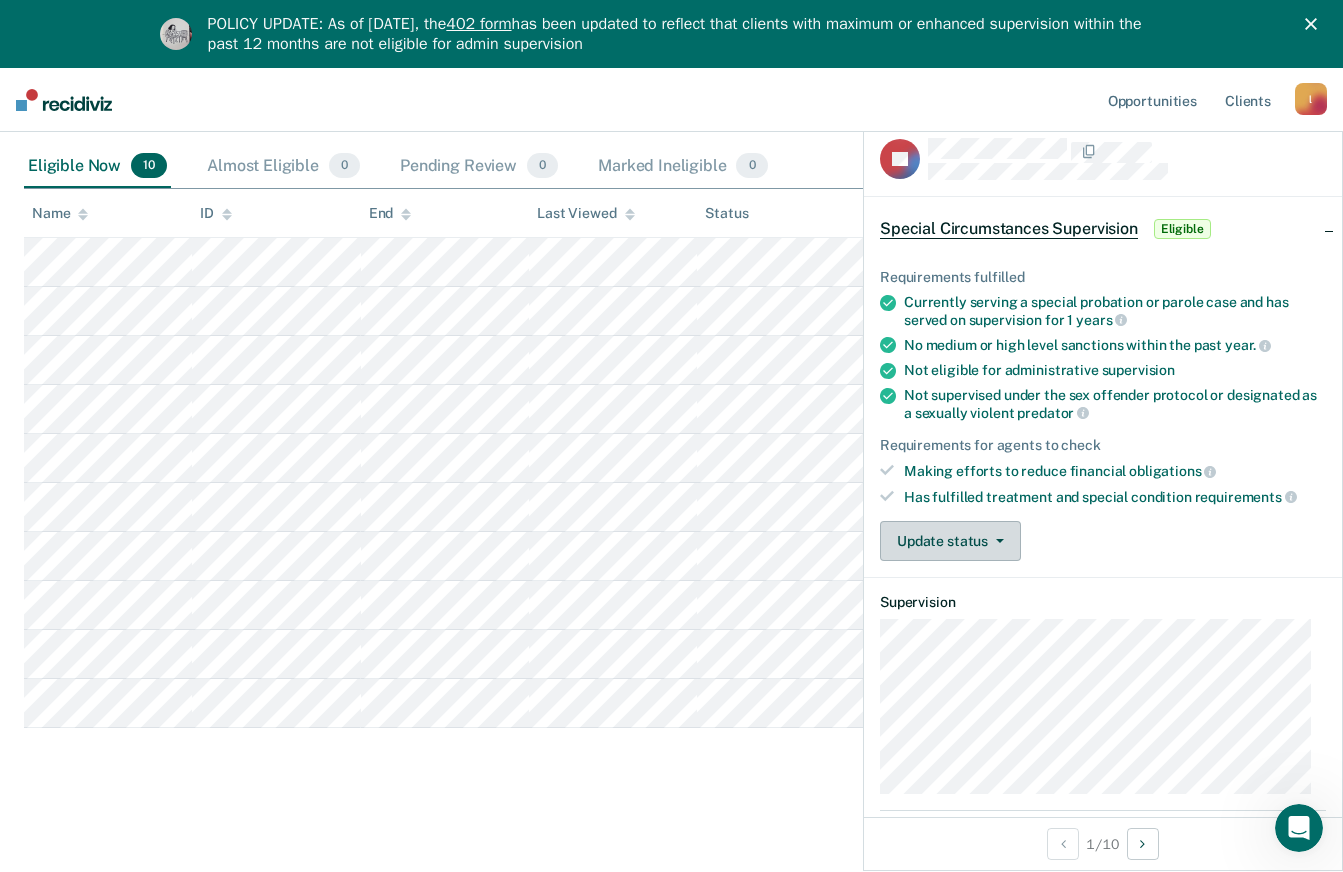 click on "Update status" at bounding box center [950, 541] 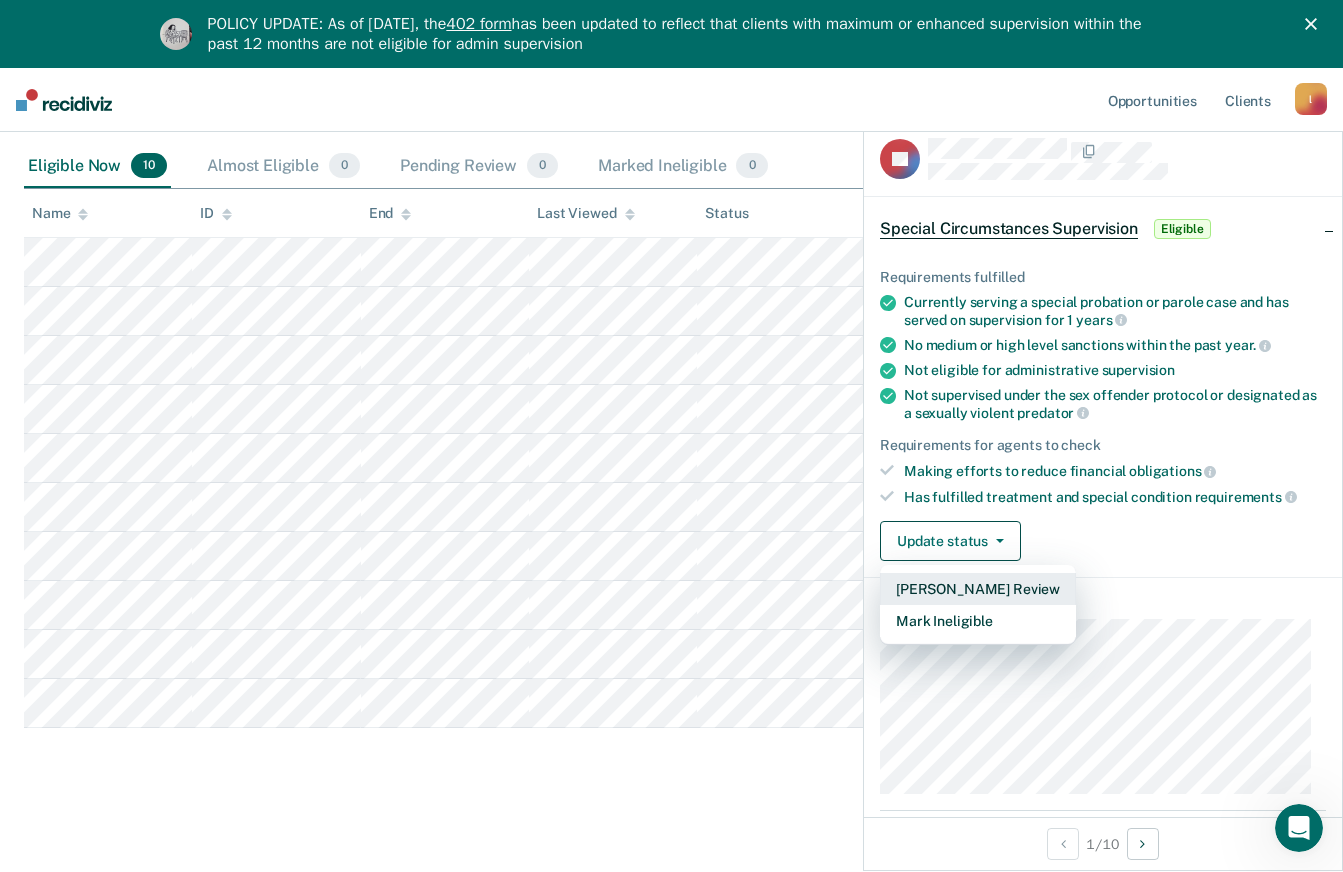 click on "[PERSON_NAME] Review" at bounding box center [978, 589] 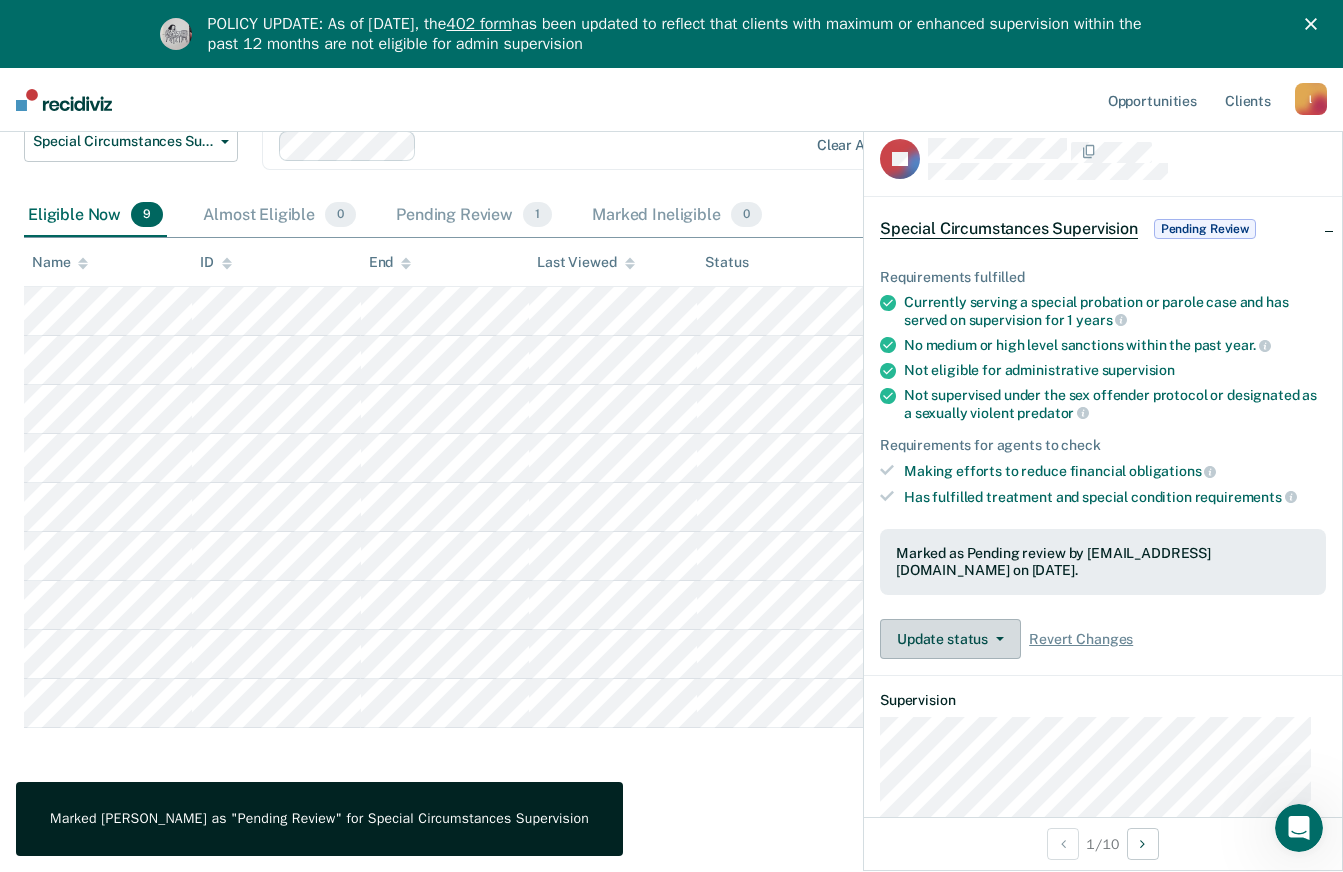 scroll, scrollTop: 272, scrollLeft: 0, axis: vertical 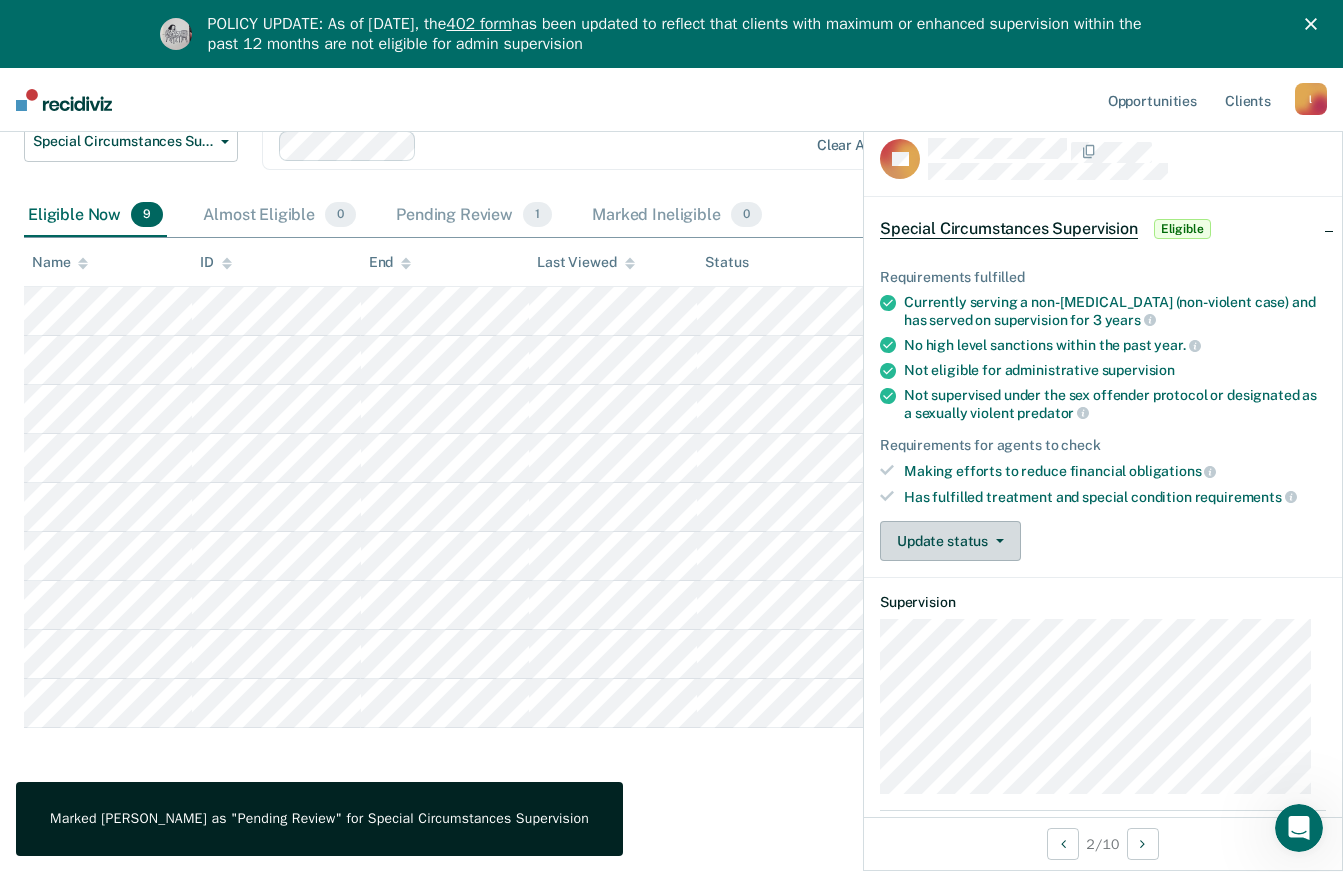 click on "Update status" at bounding box center [950, 541] 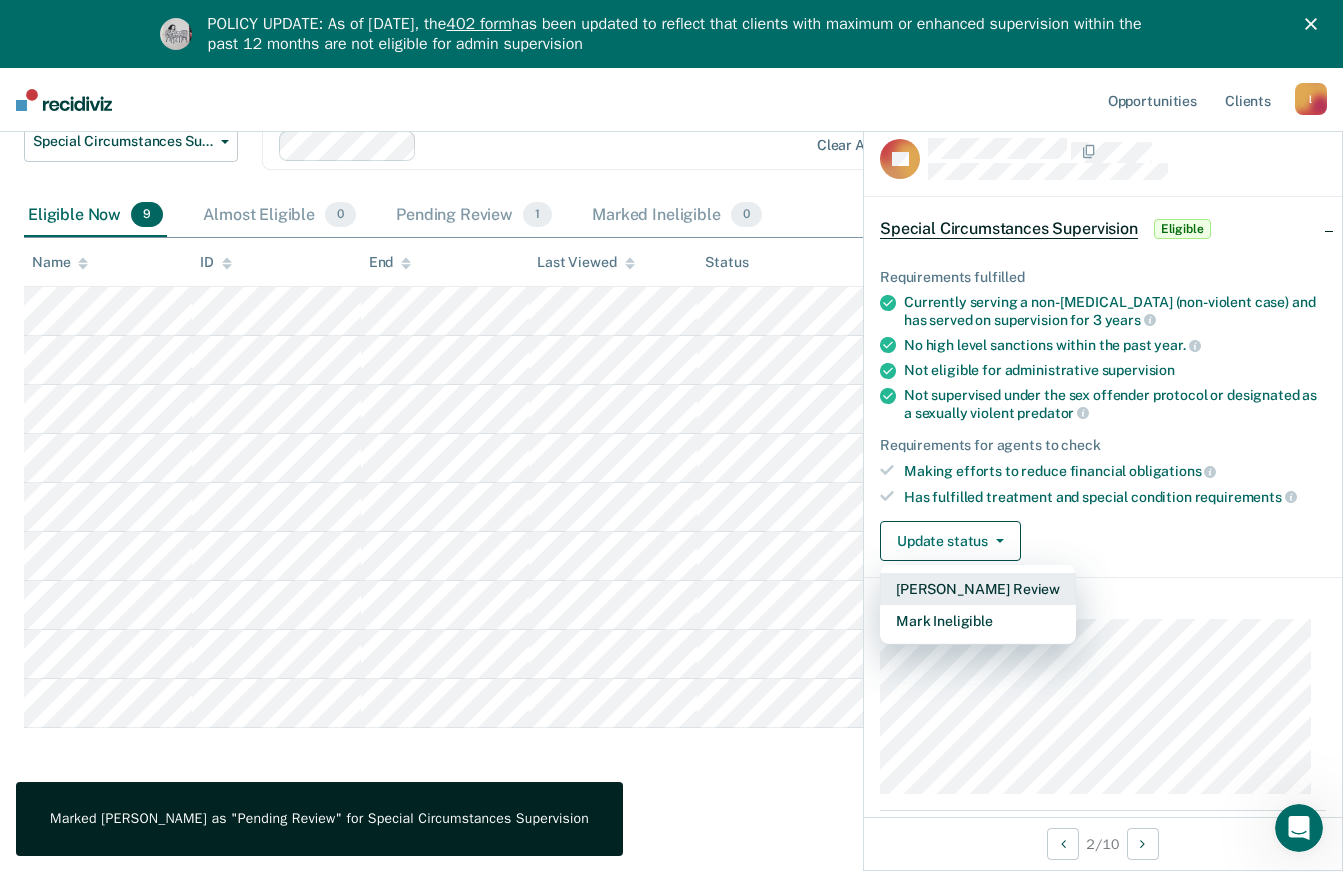 click on "[PERSON_NAME] Review" at bounding box center (978, 589) 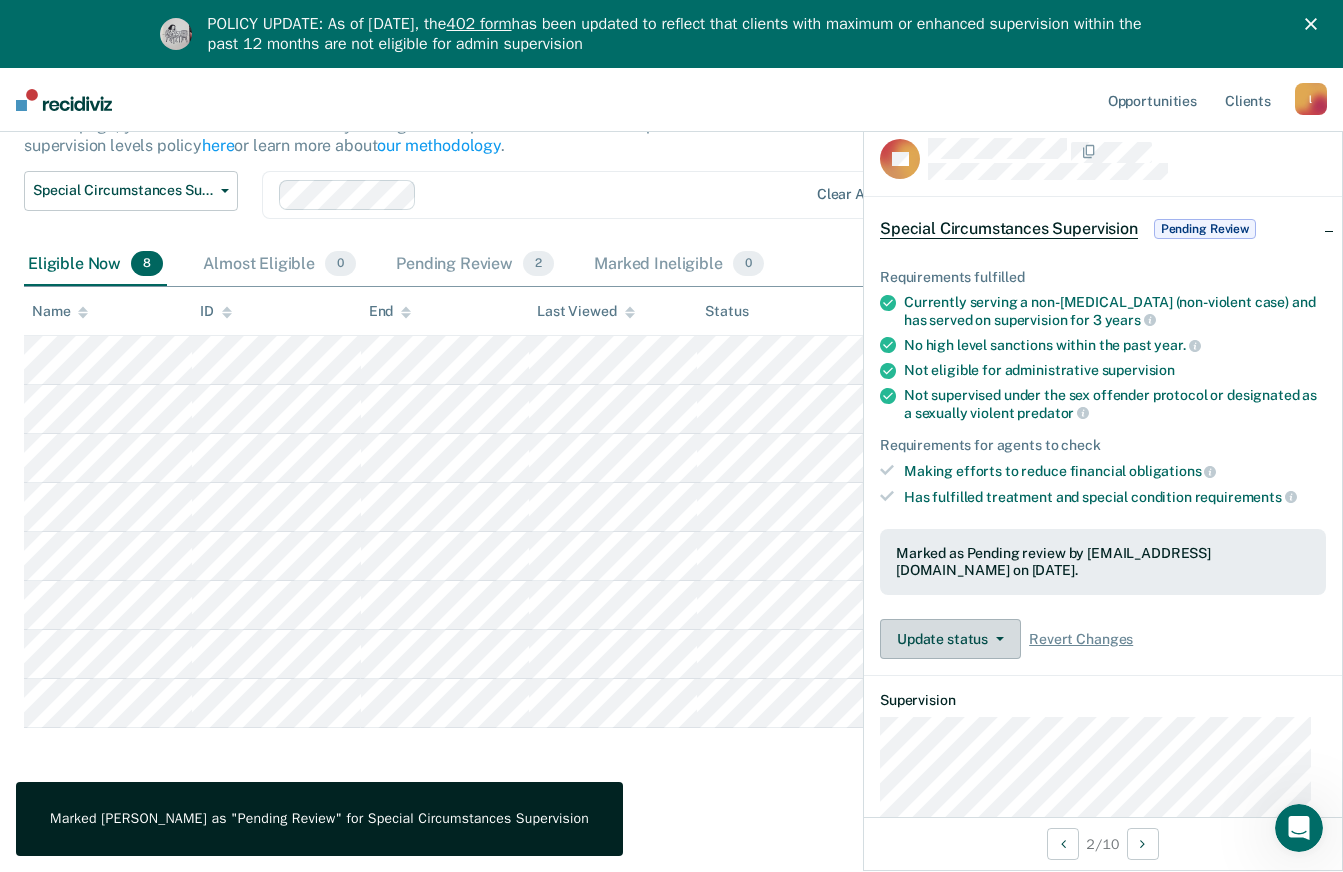 scroll, scrollTop: 223, scrollLeft: 0, axis: vertical 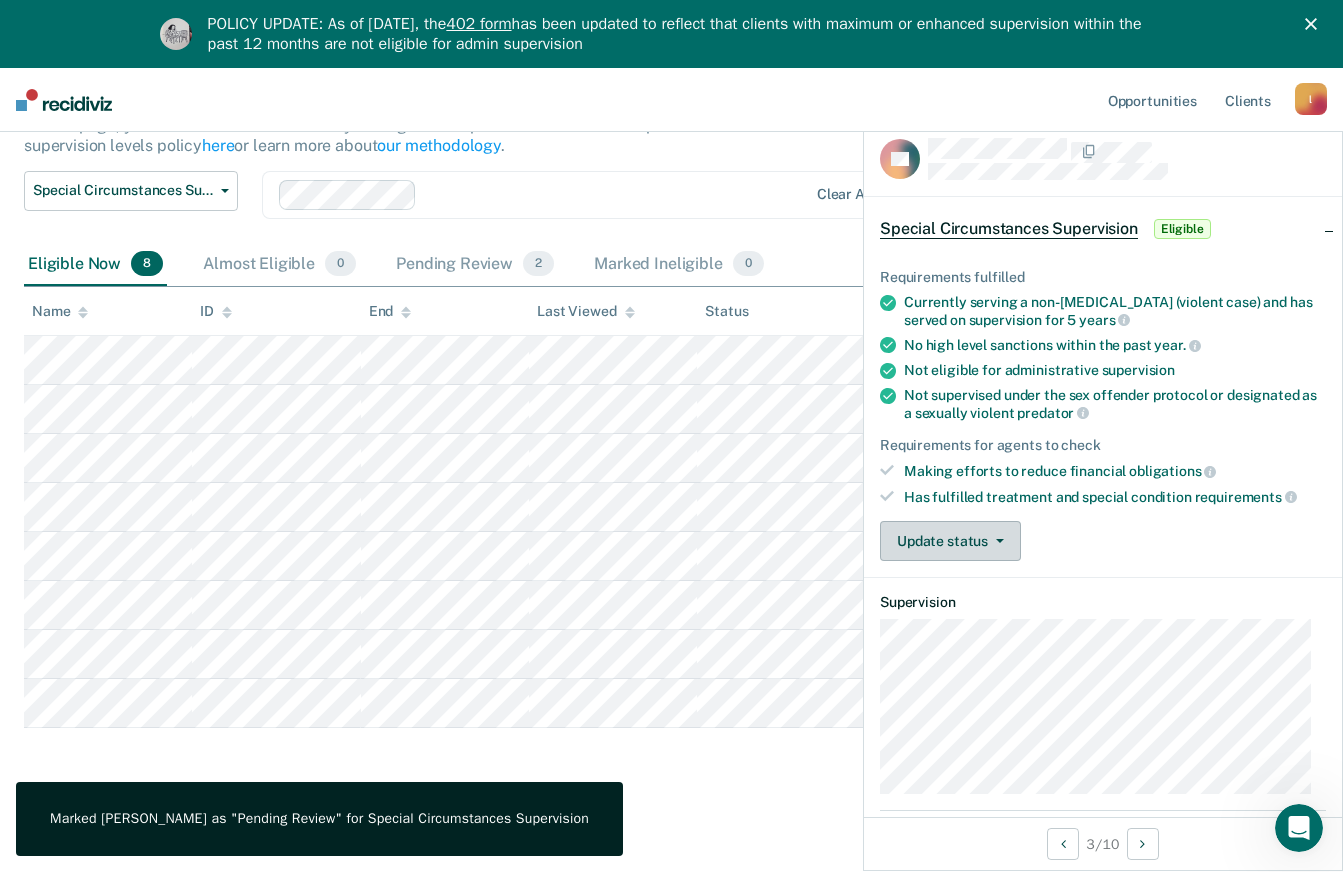 click on "Update status" at bounding box center [950, 541] 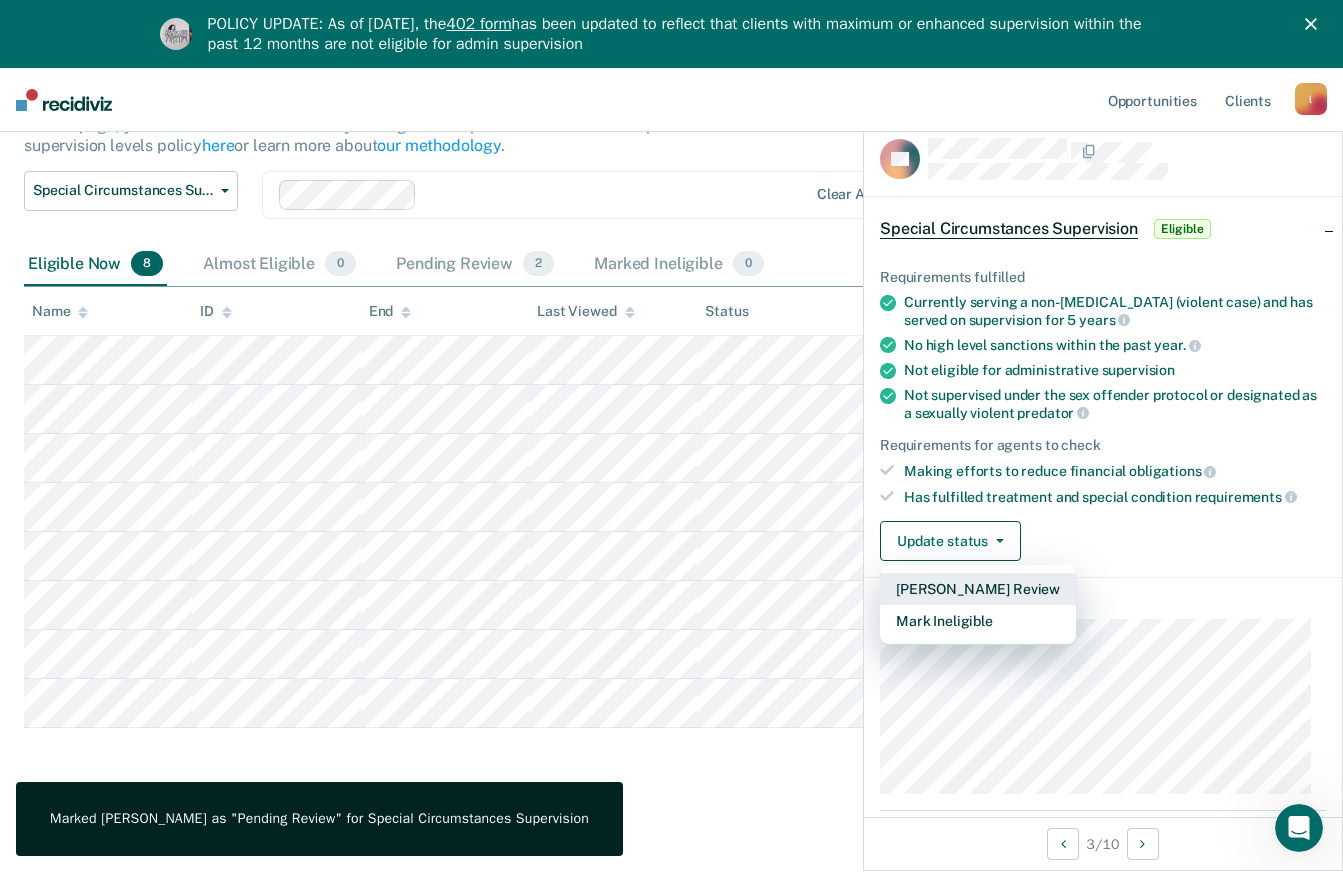 click on "[PERSON_NAME] Review" at bounding box center [978, 589] 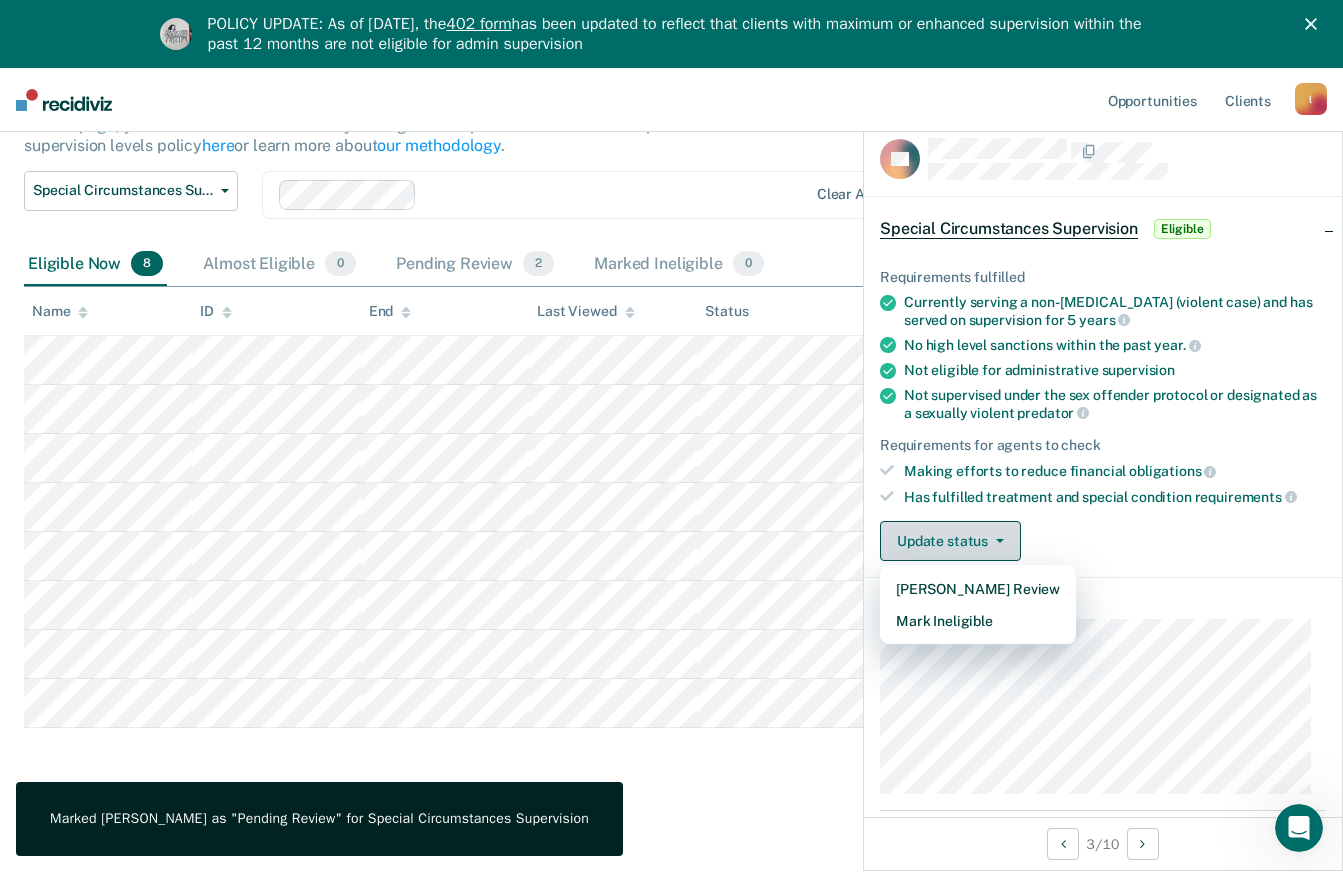 scroll, scrollTop: 174, scrollLeft: 0, axis: vertical 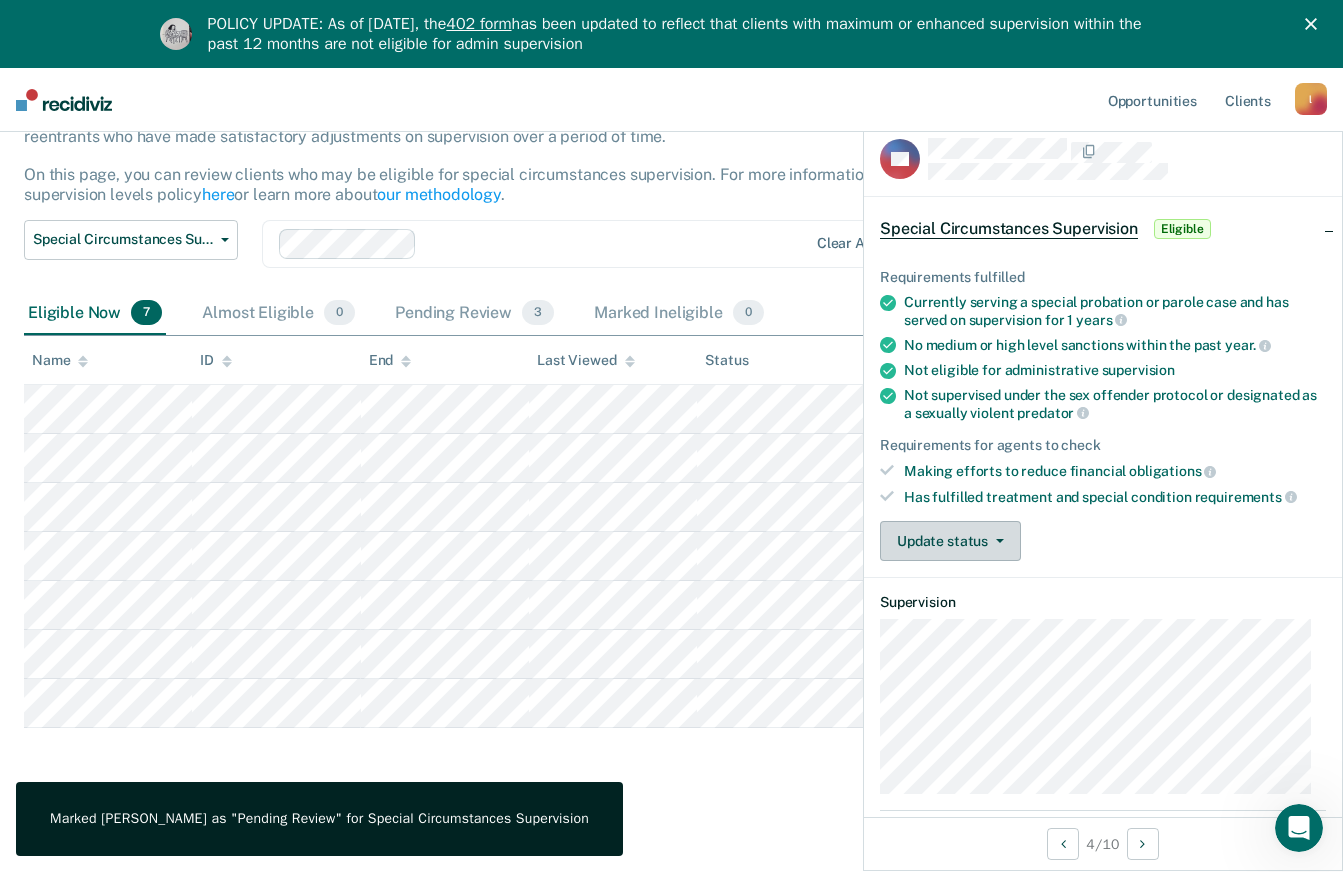 click on "Update status" at bounding box center [950, 541] 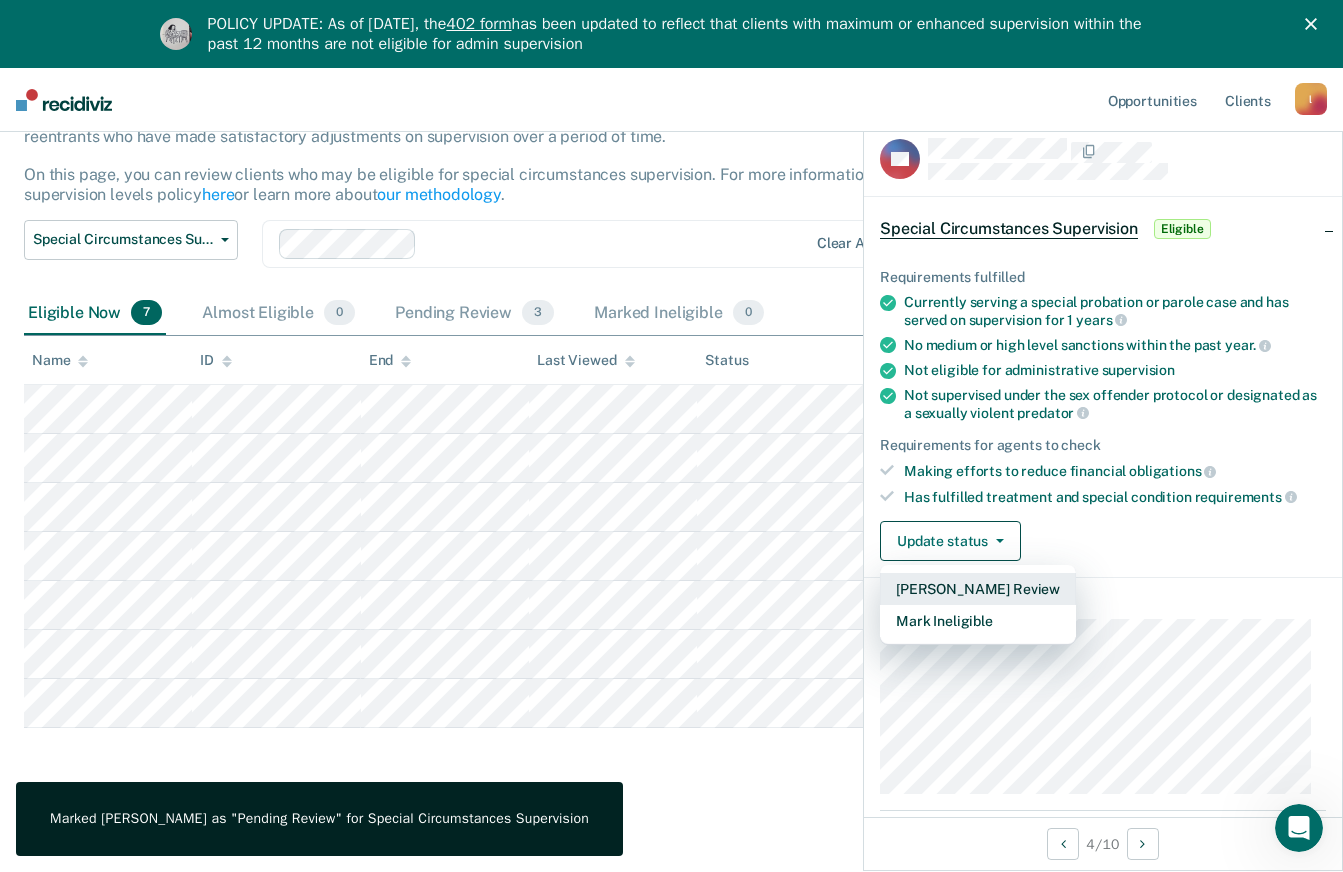 click on "[PERSON_NAME] Review" at bounding box center (978, 589) 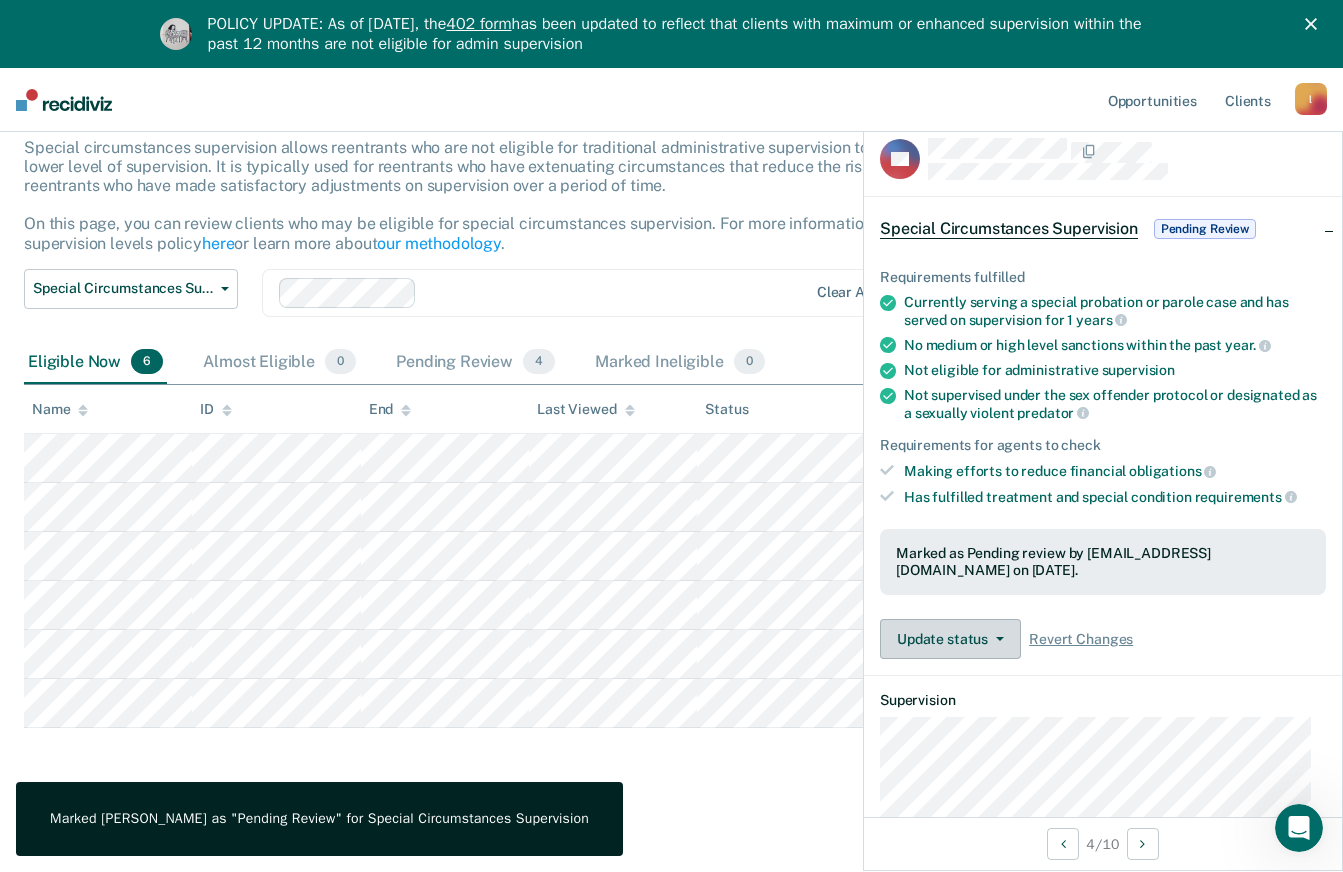 scroll, scrollTop: 125, scrollLeft: 0, axis: vertical 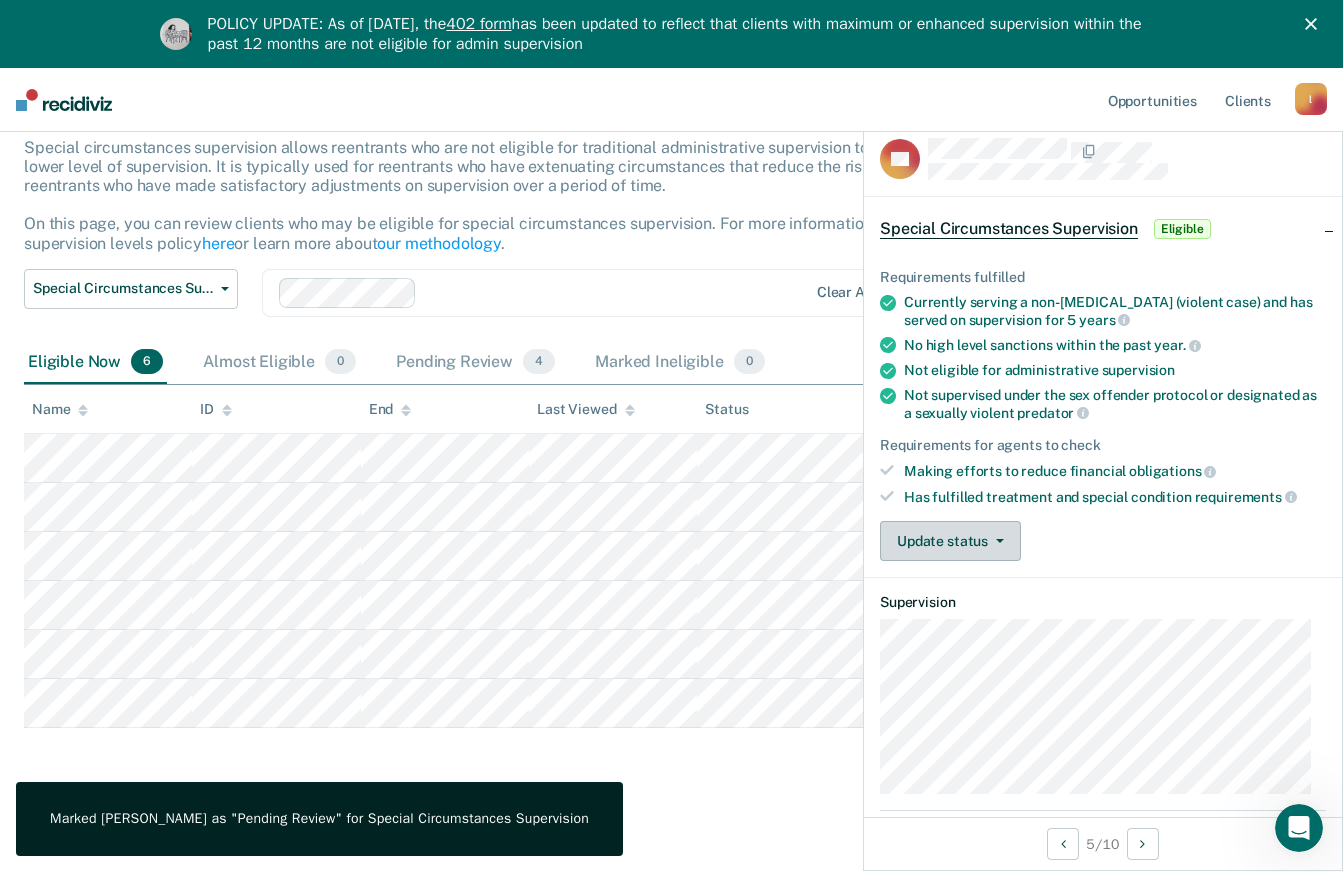 click on "Update status" at bounding box center (950, 541) 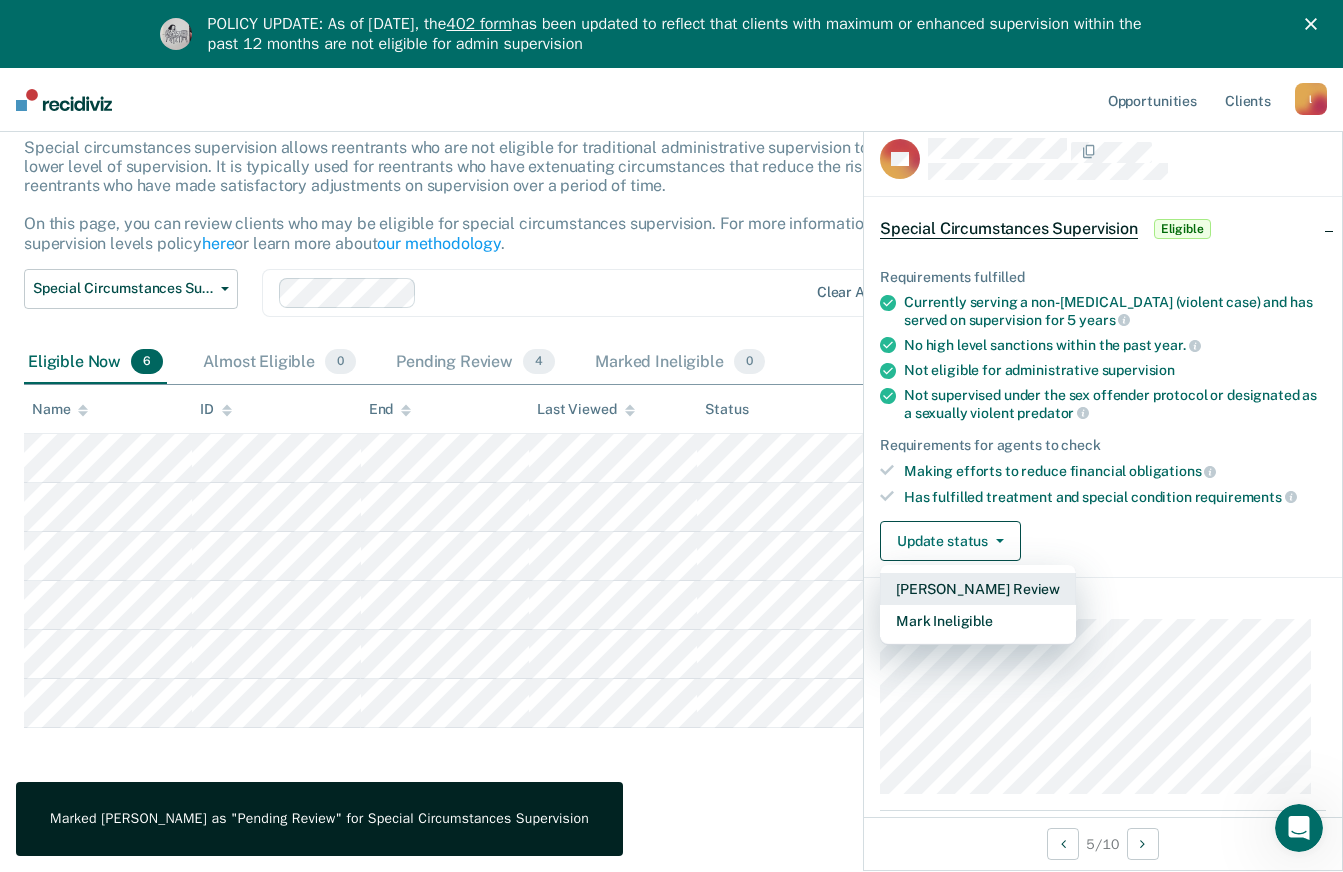 click on "[PERSON_NAME] Review" at bounding box center [978, 589] 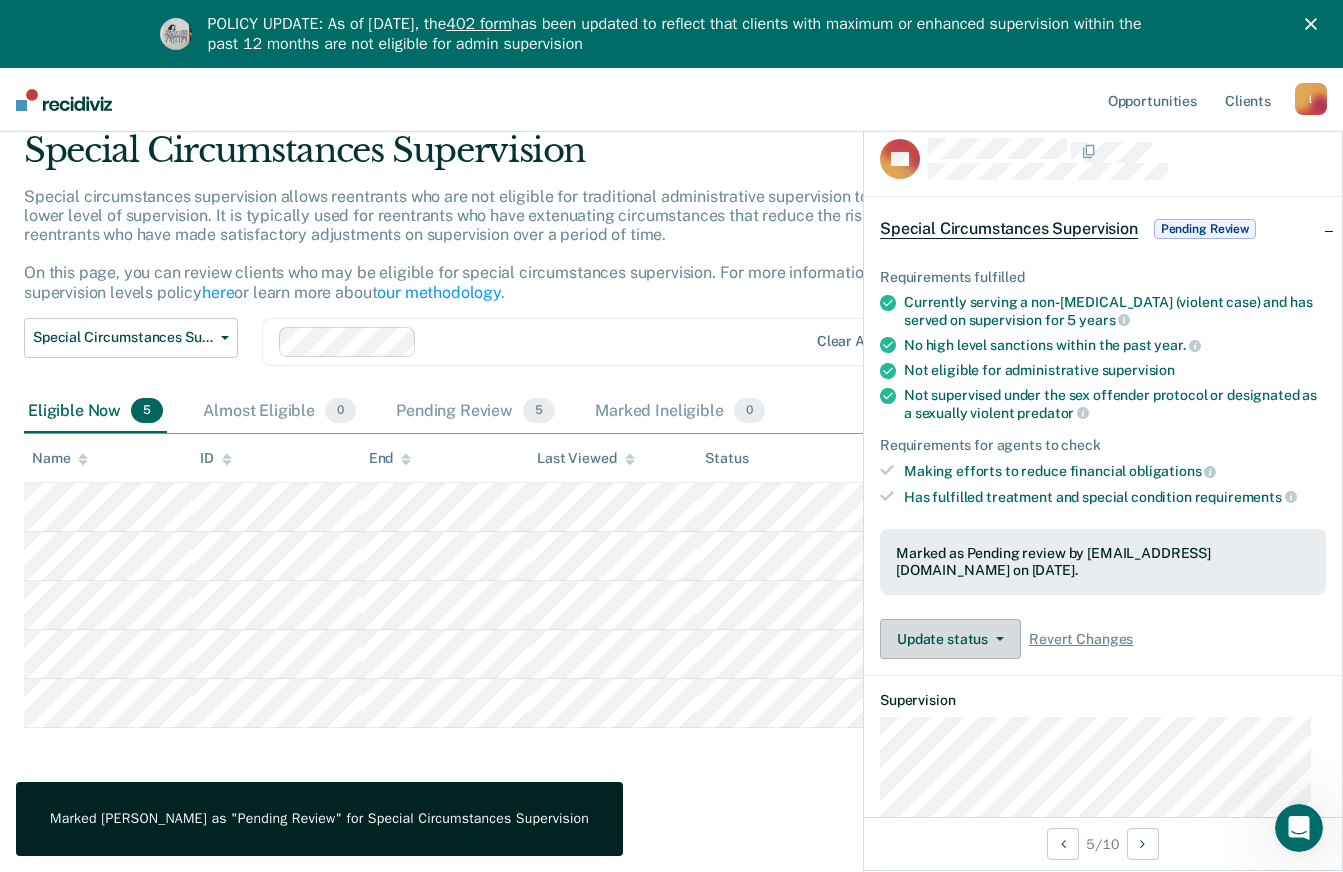scroll, scrollTop: 76, scrollLeft: 0, axis: vertical 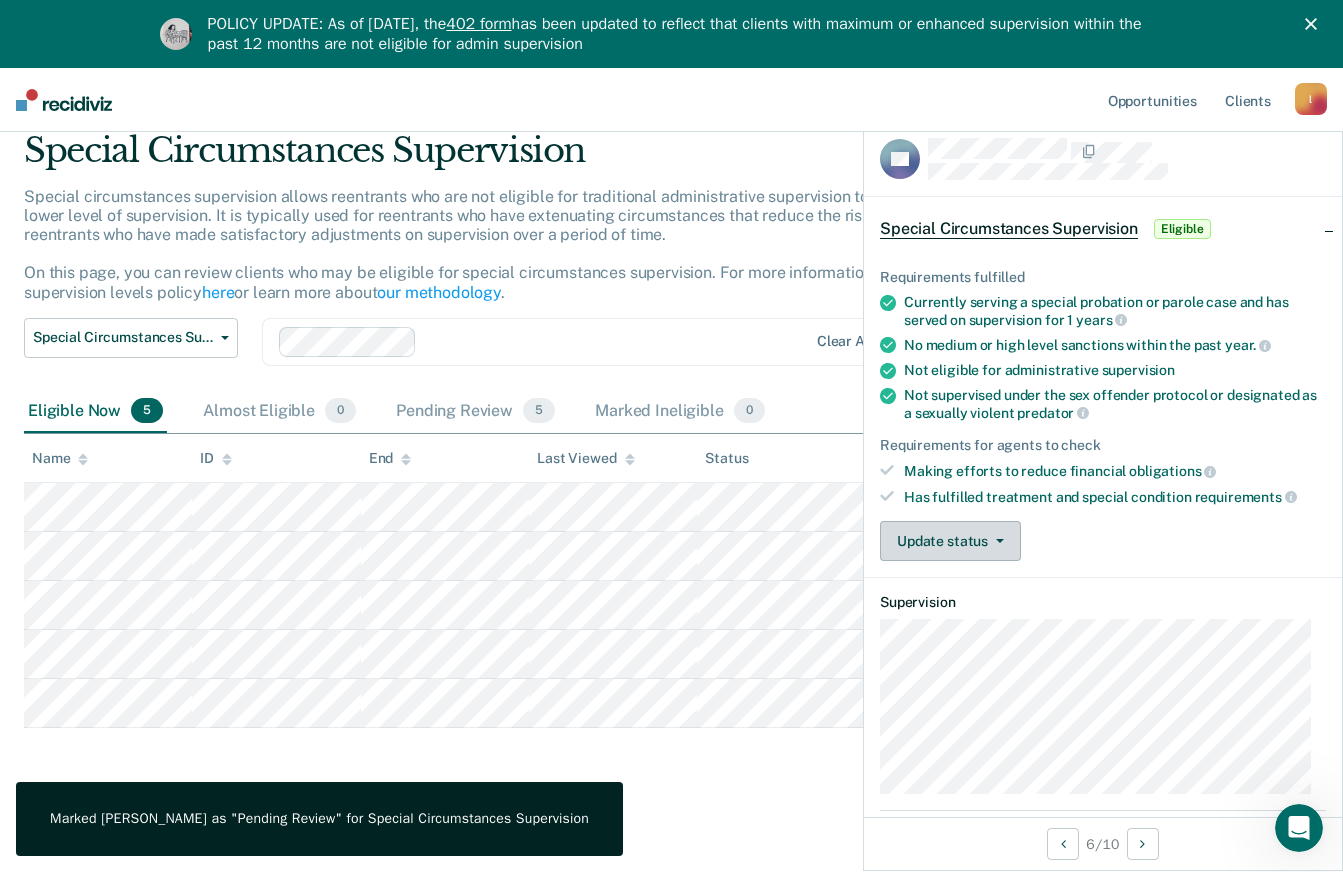 click on "Update status" at bounding box center (950, 541) 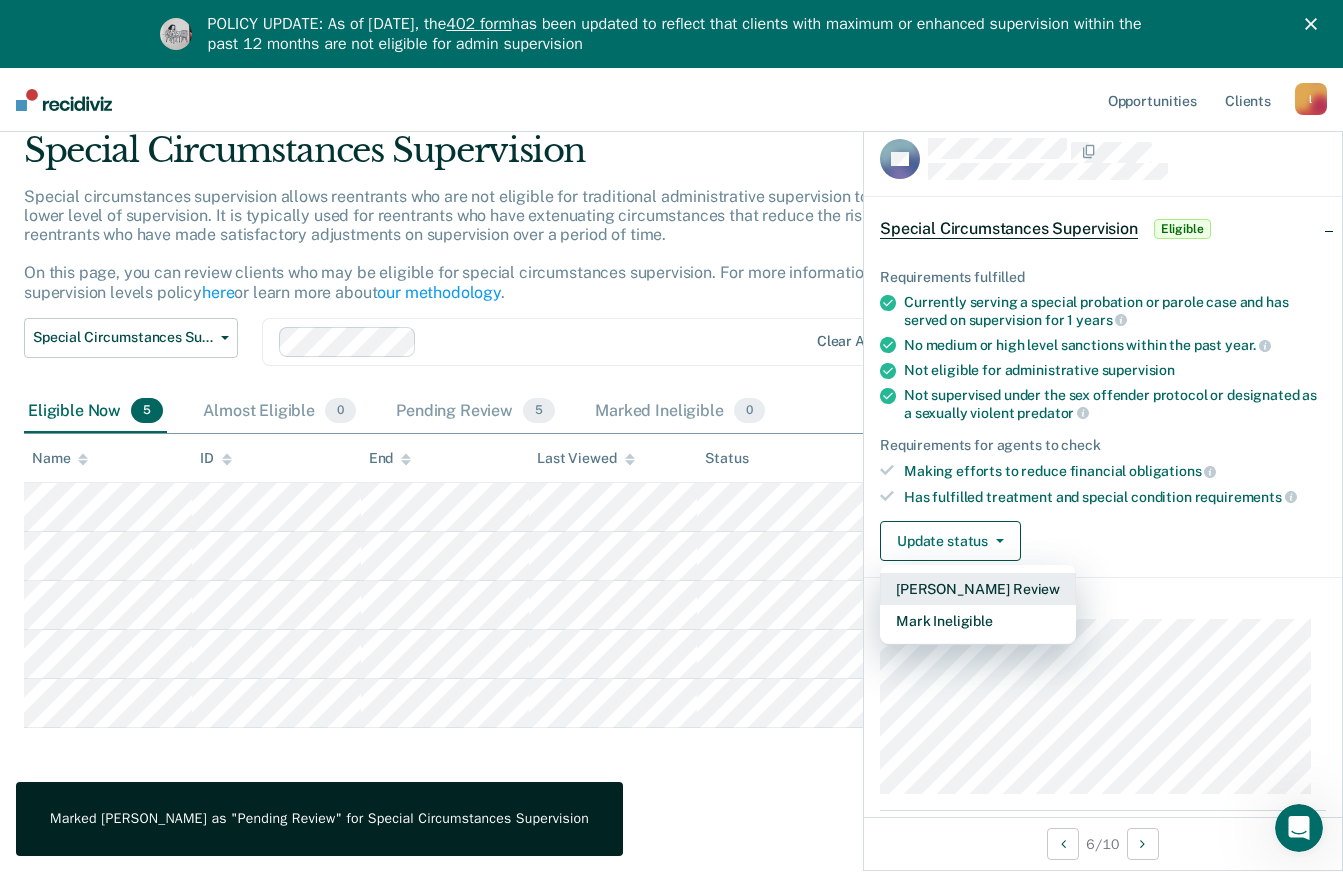 click on "[PERSON_NAME] Review" at bounding box center [978, 589] 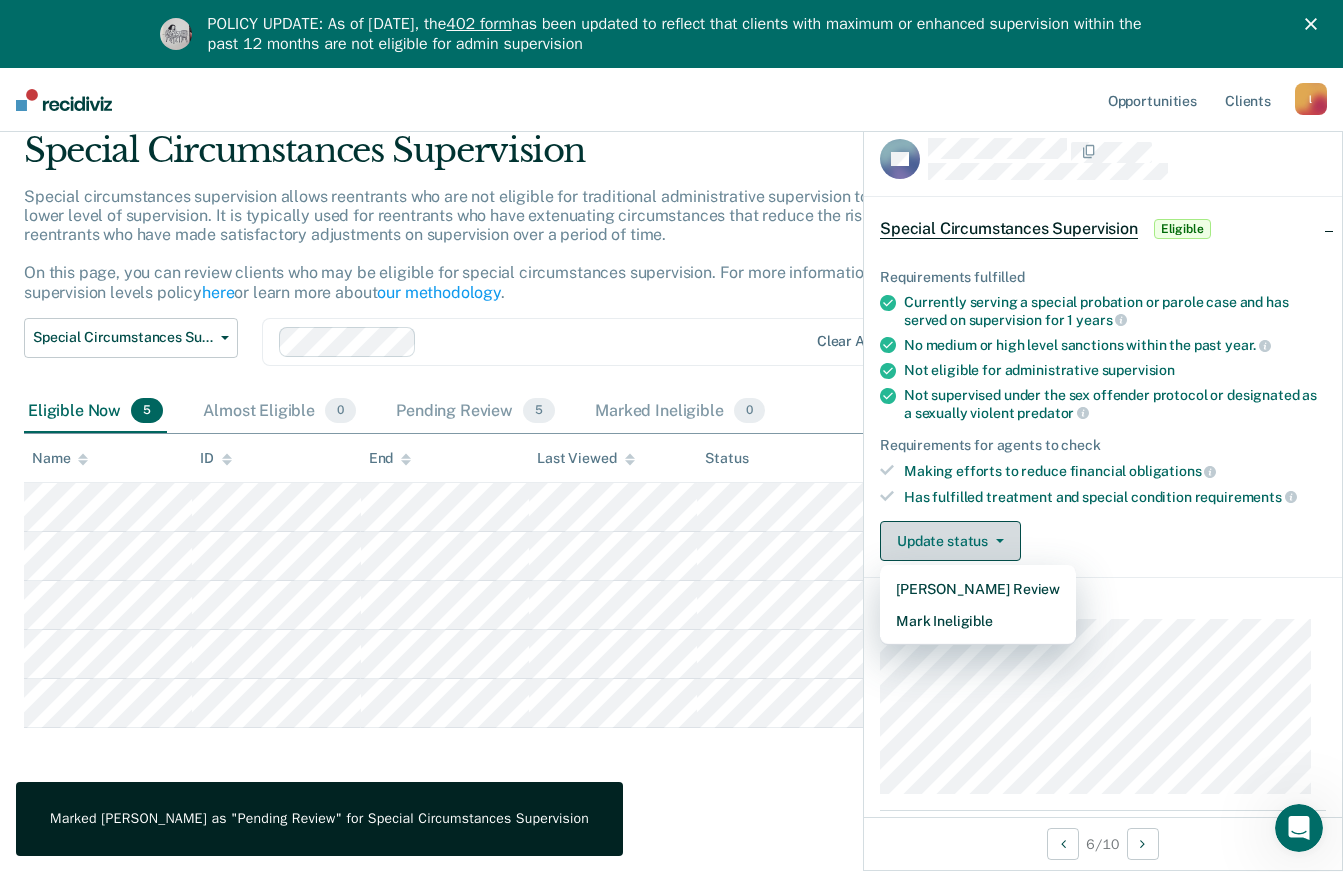 scroll, scrollTop: 68, scrollLeft: 0, axis: vertical 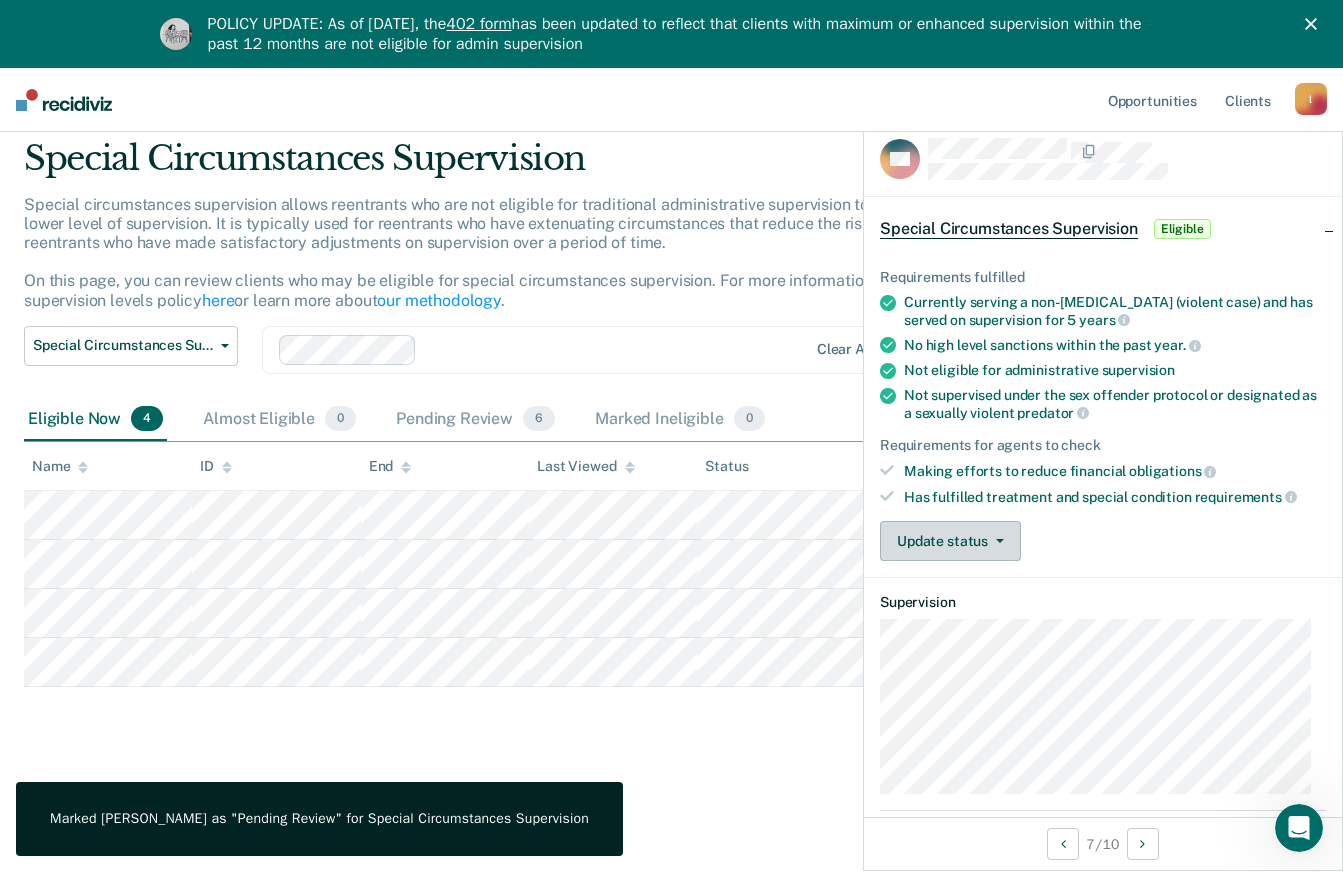 click on "Update status" at bounding box center [950, 541] 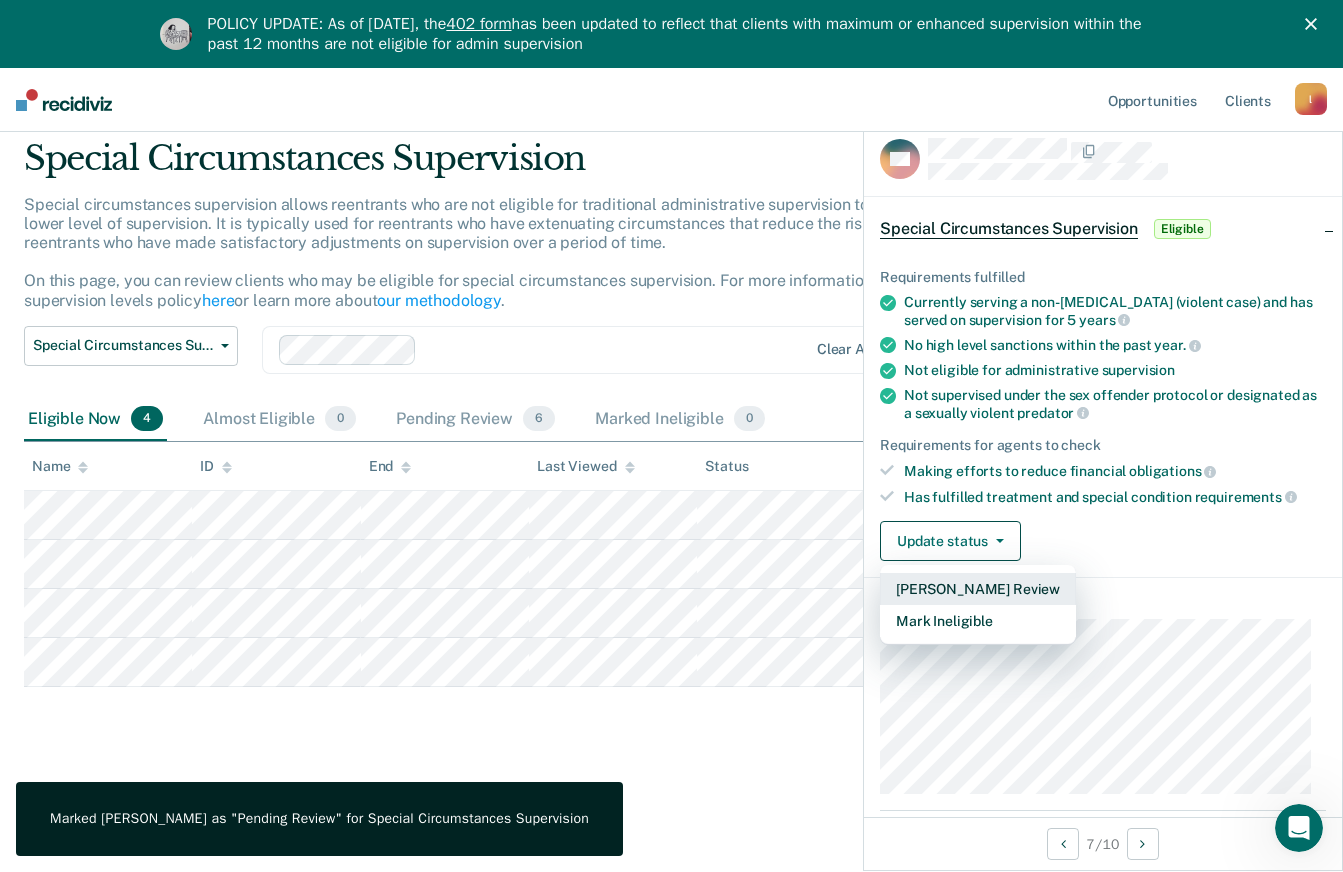 click on "[PERSON_NAME] Review" at bounding box center [978, 589] 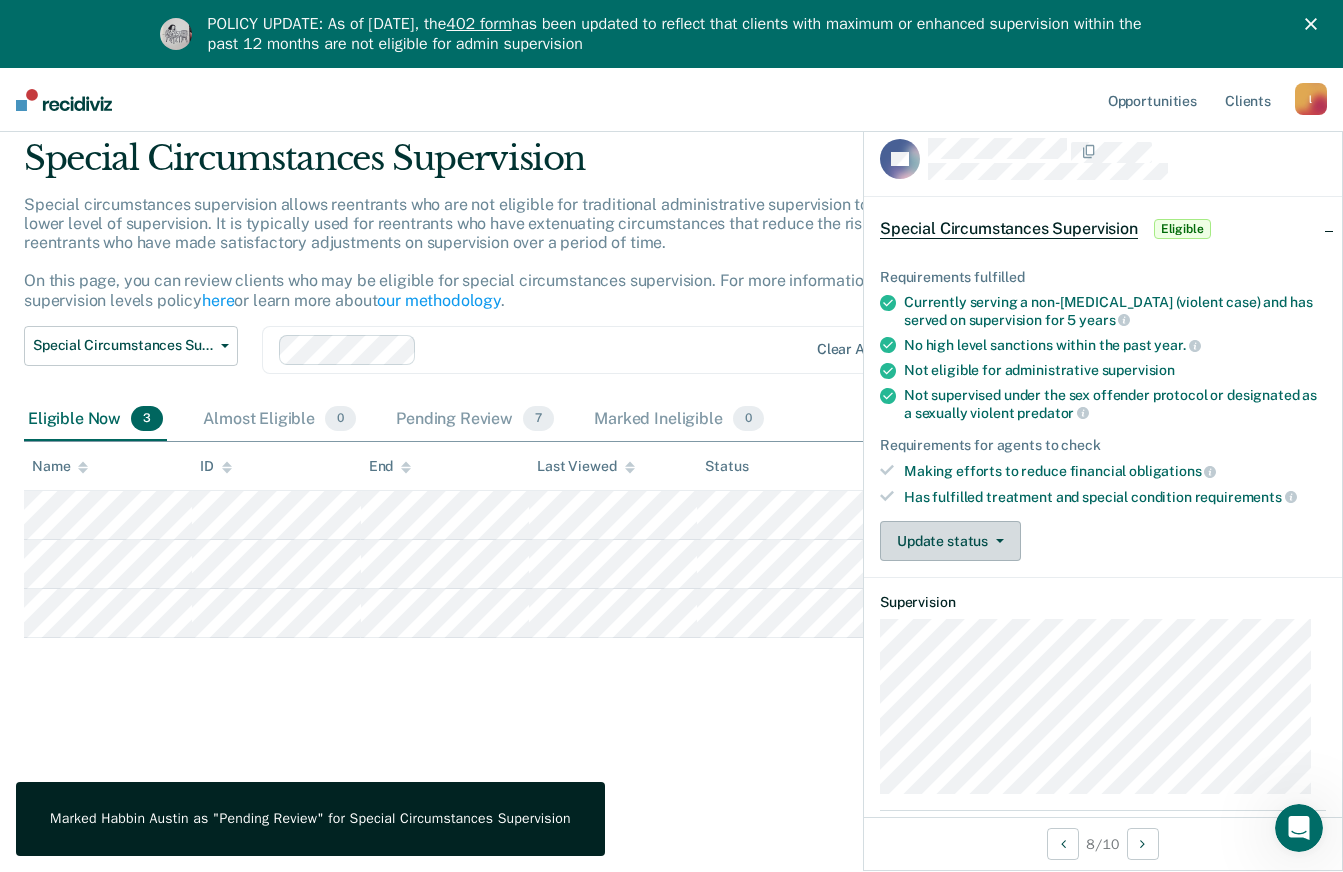 click on "Update status" at bounding box center (950, 541) 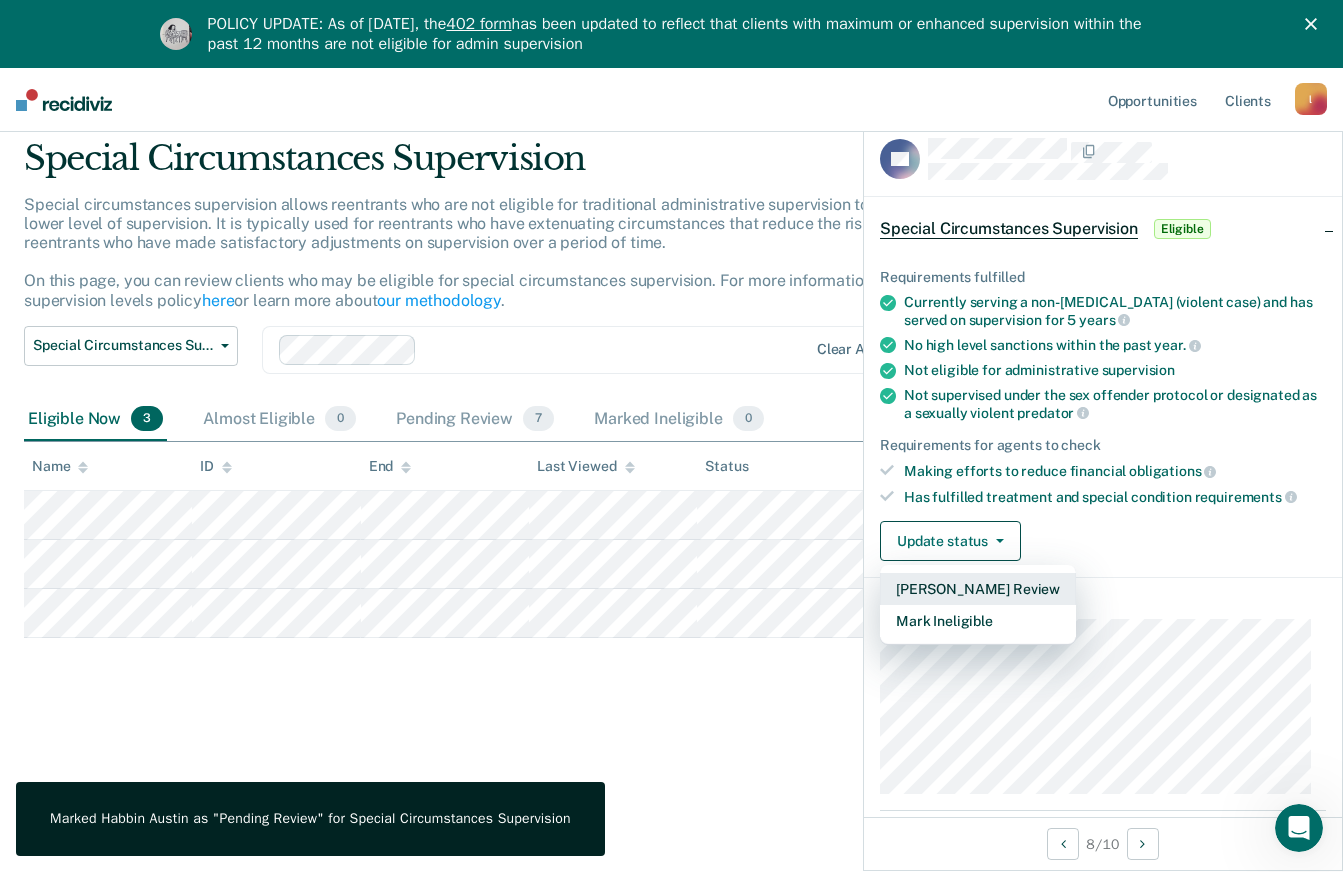 click on "[PERSON_NAME] Review" at bounding box center (978, 589) 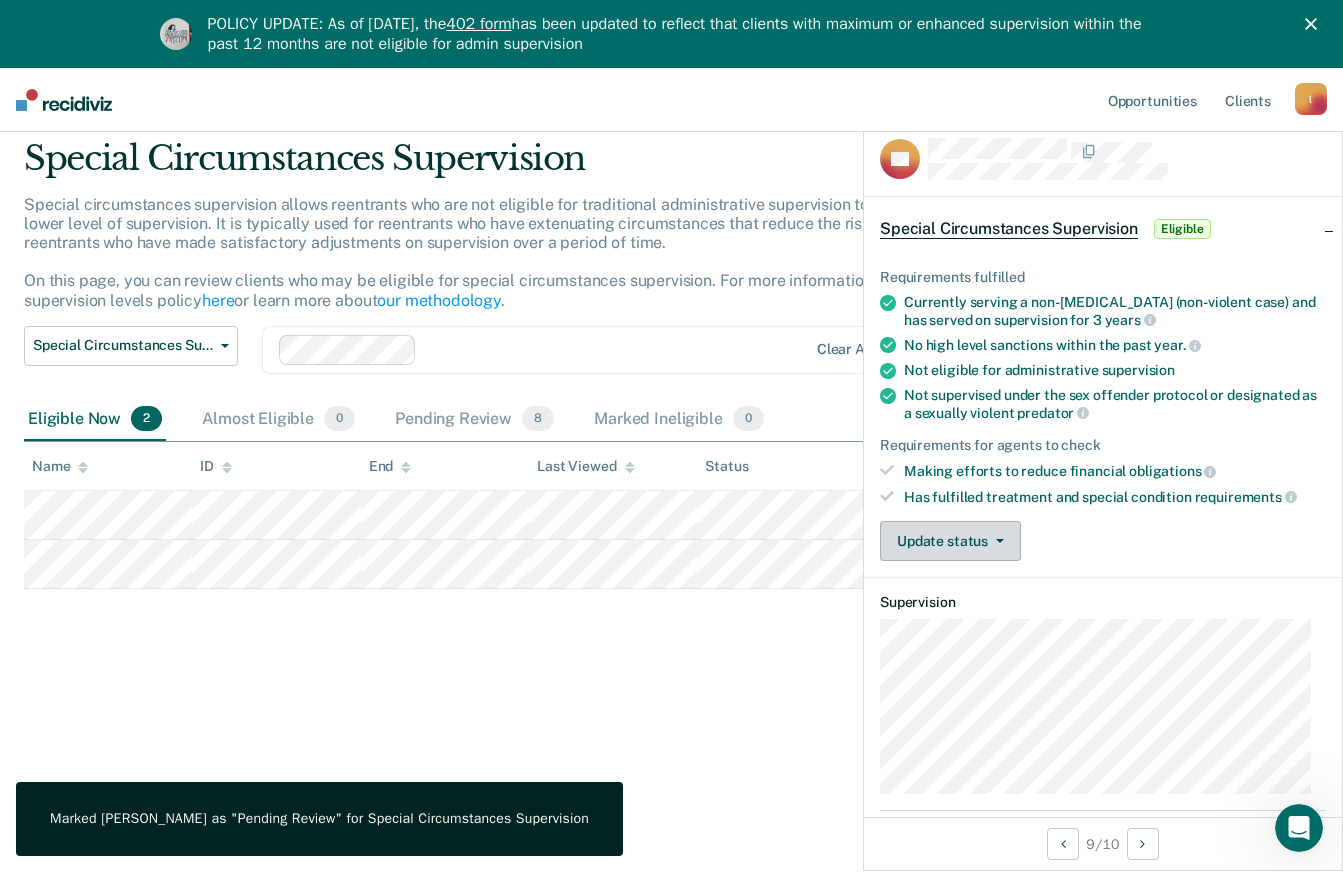 click on "Update status" at bounding box center (950, 541) 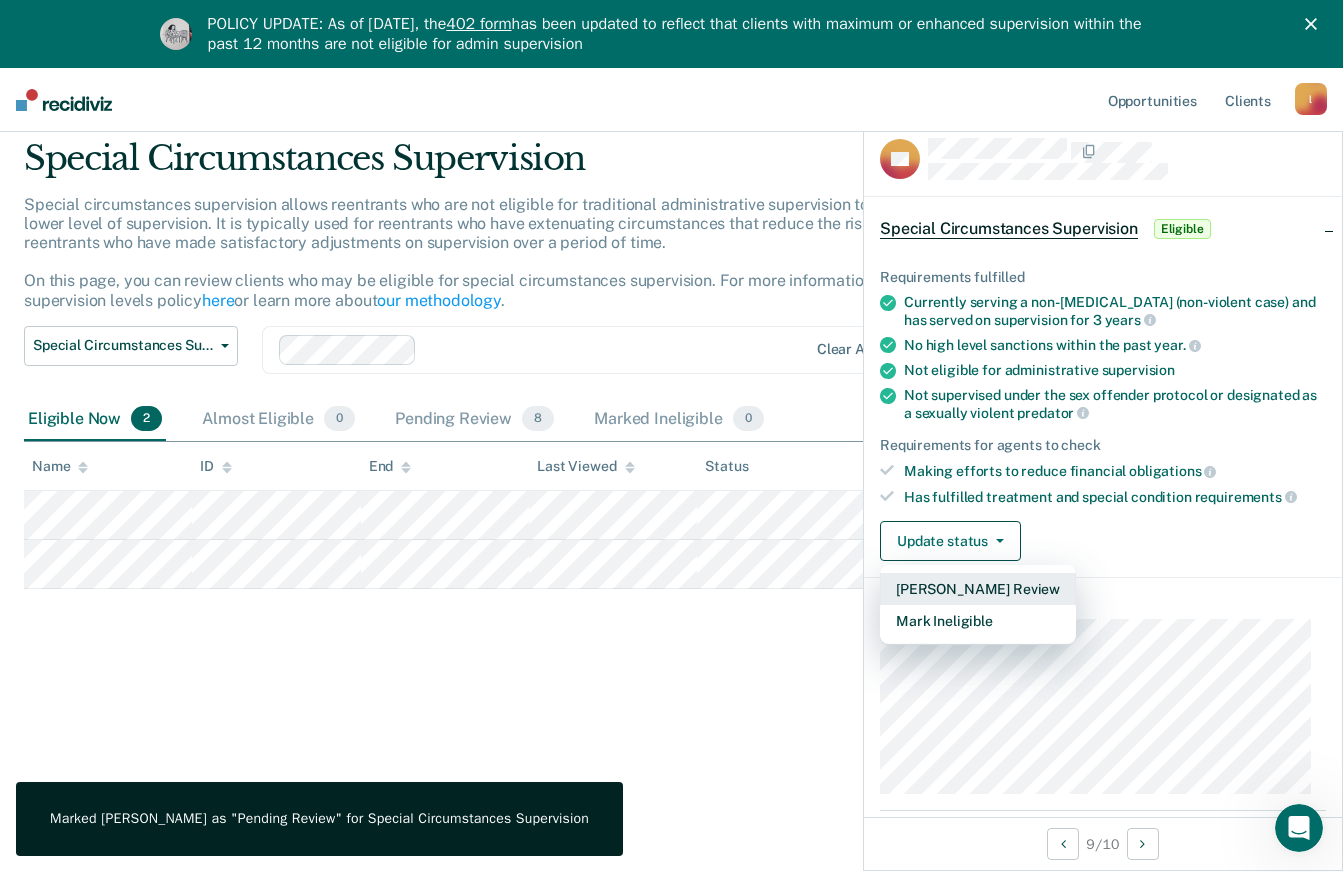 click on "[PERSON_NAME] Review" at bounding box center [978, 589] 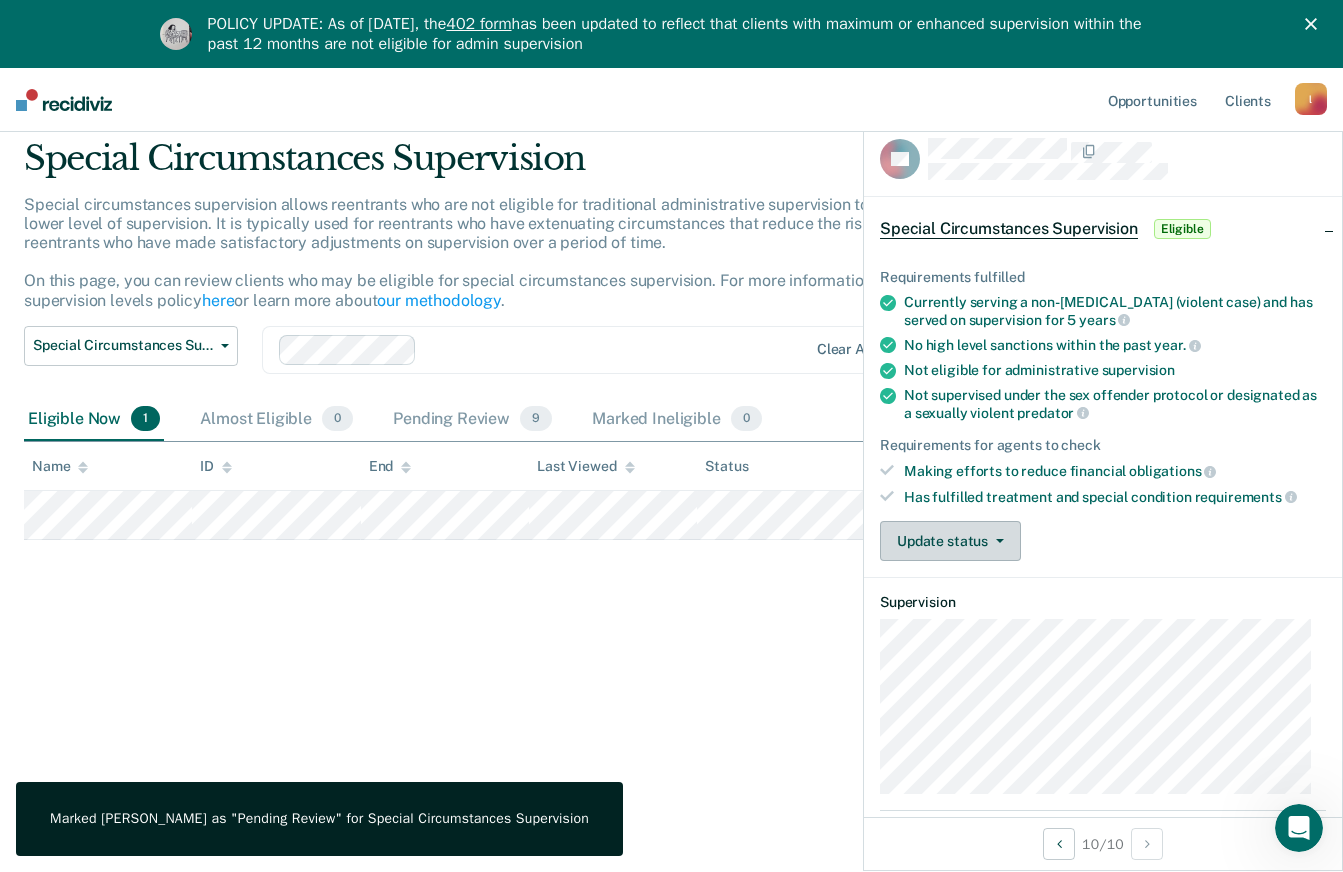 click on "Update status" at bounding box center (950, 541) 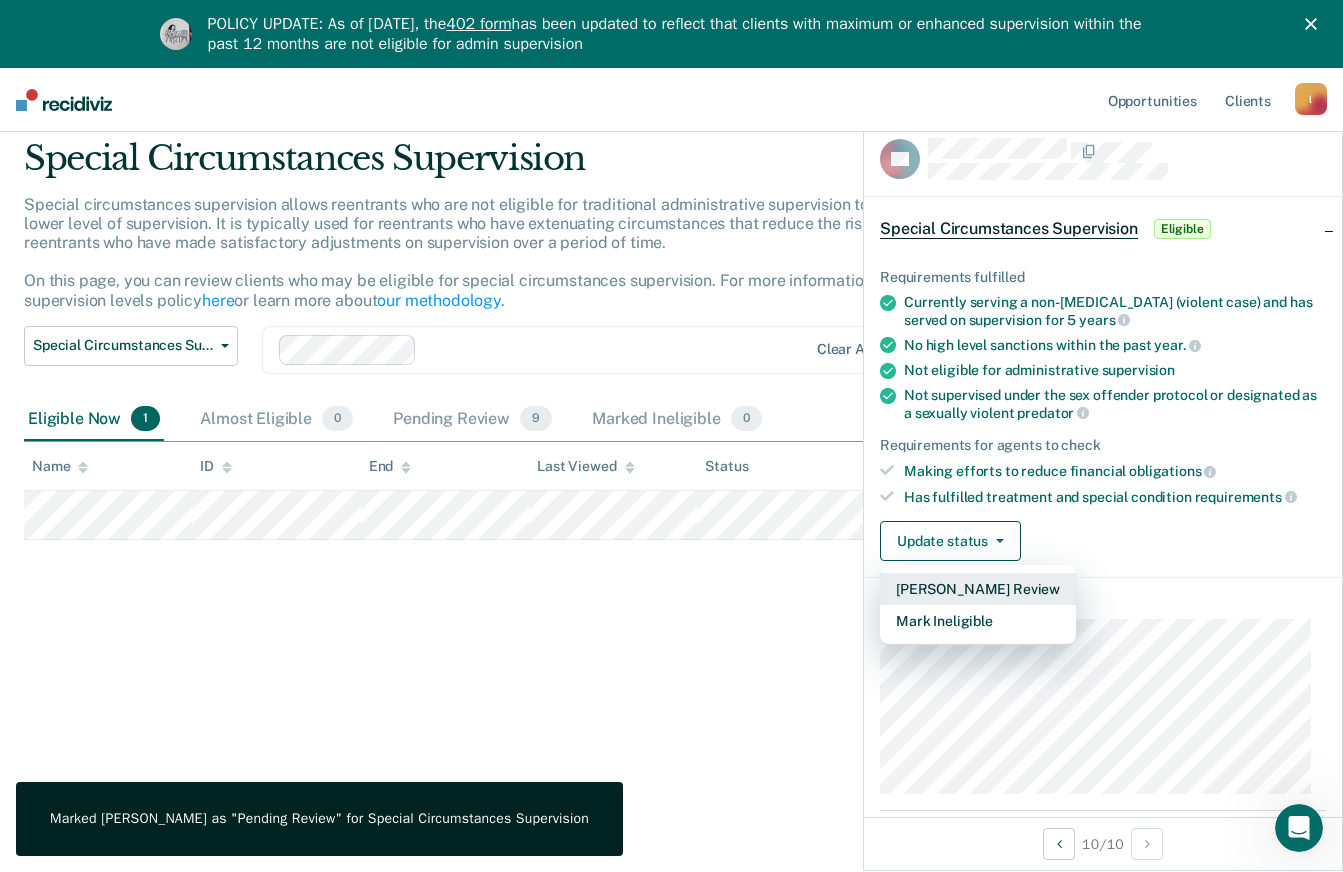 click on "[PERSON_NAME] Review" at bounding box center (978, 589) 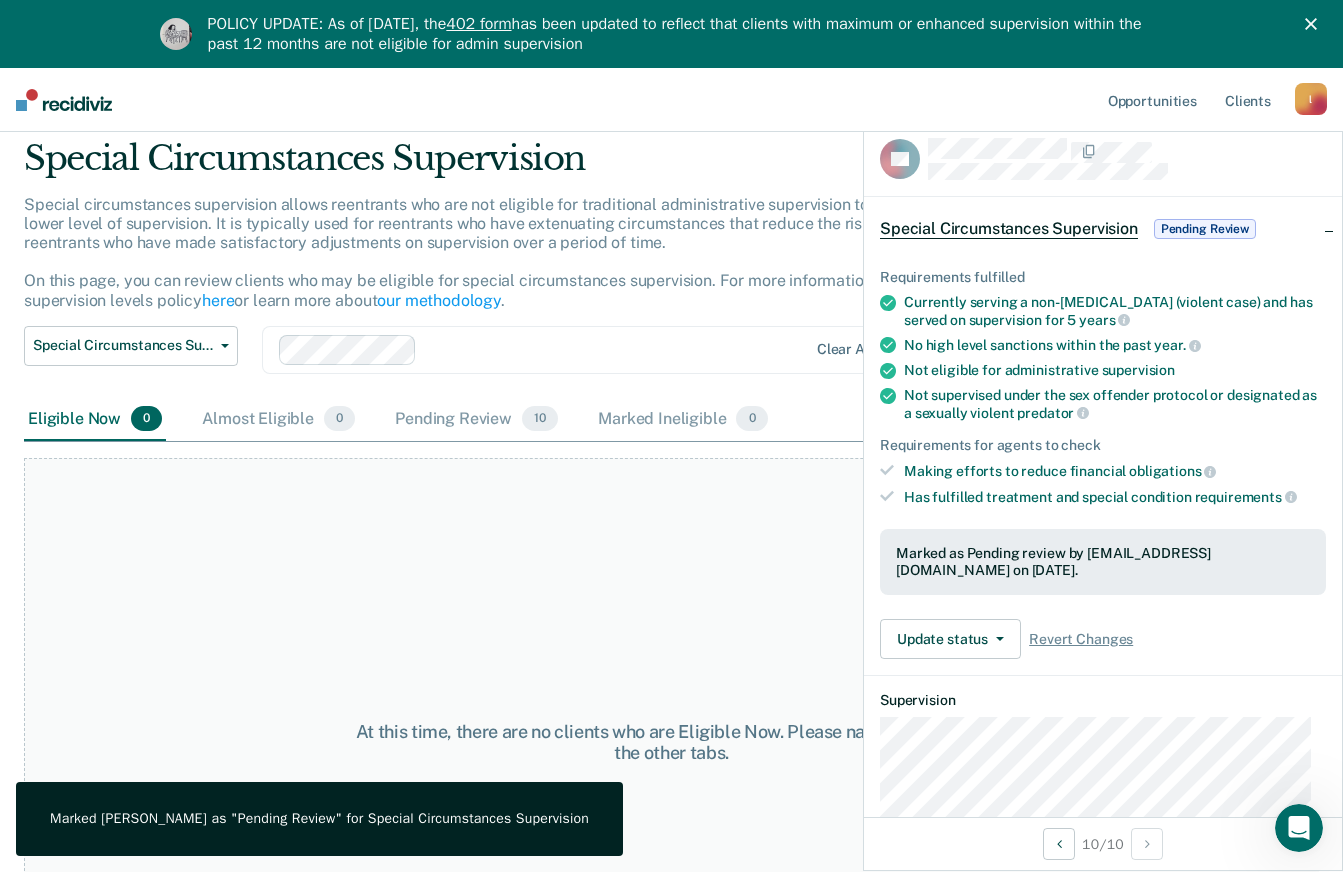 click on "At this time, there are no clients who are Eligible Now. Please navigate to one of the other tabs." at bounding box center [671, 742] 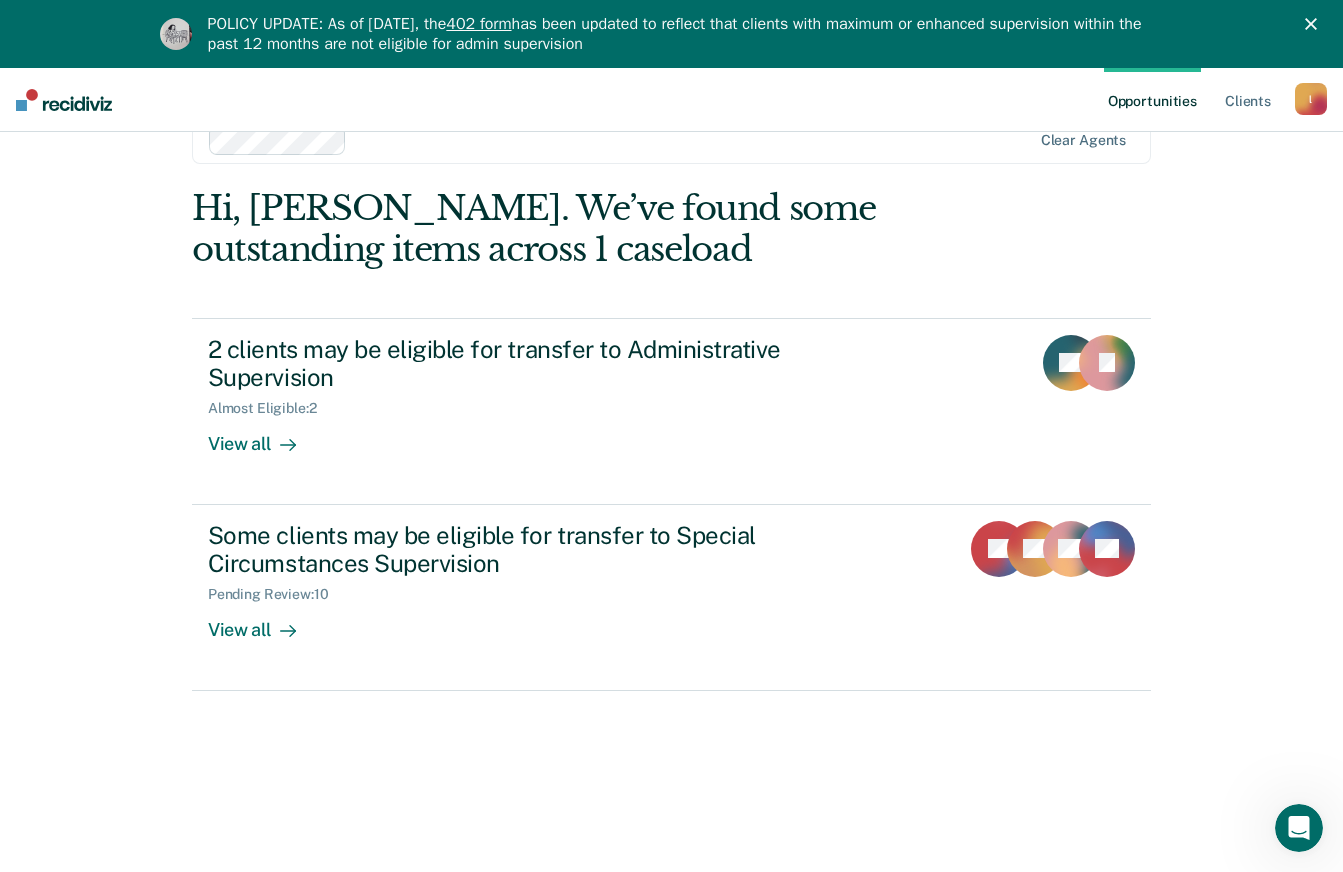 scroll, scrollTop: 68, scrollLeft: 0, axis: vertical 